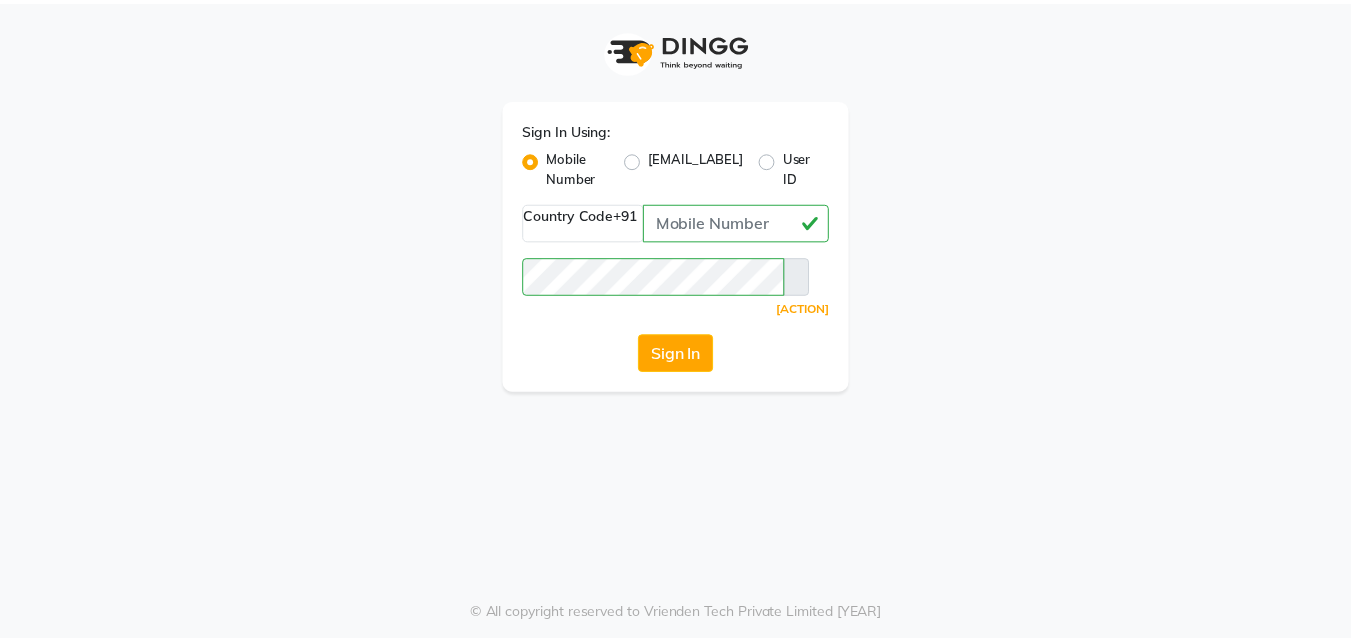 scroll, scrollTop: 0, scrollLeft: 0, axis: both 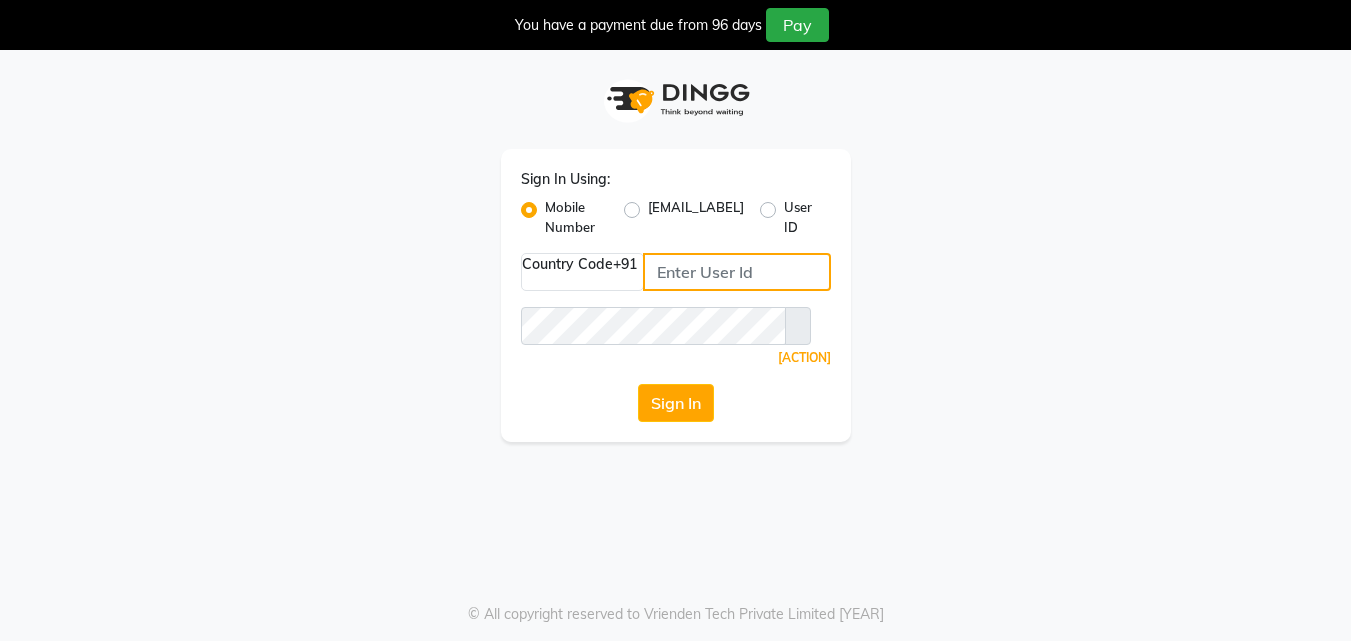 click at bounding box center (737, 272) 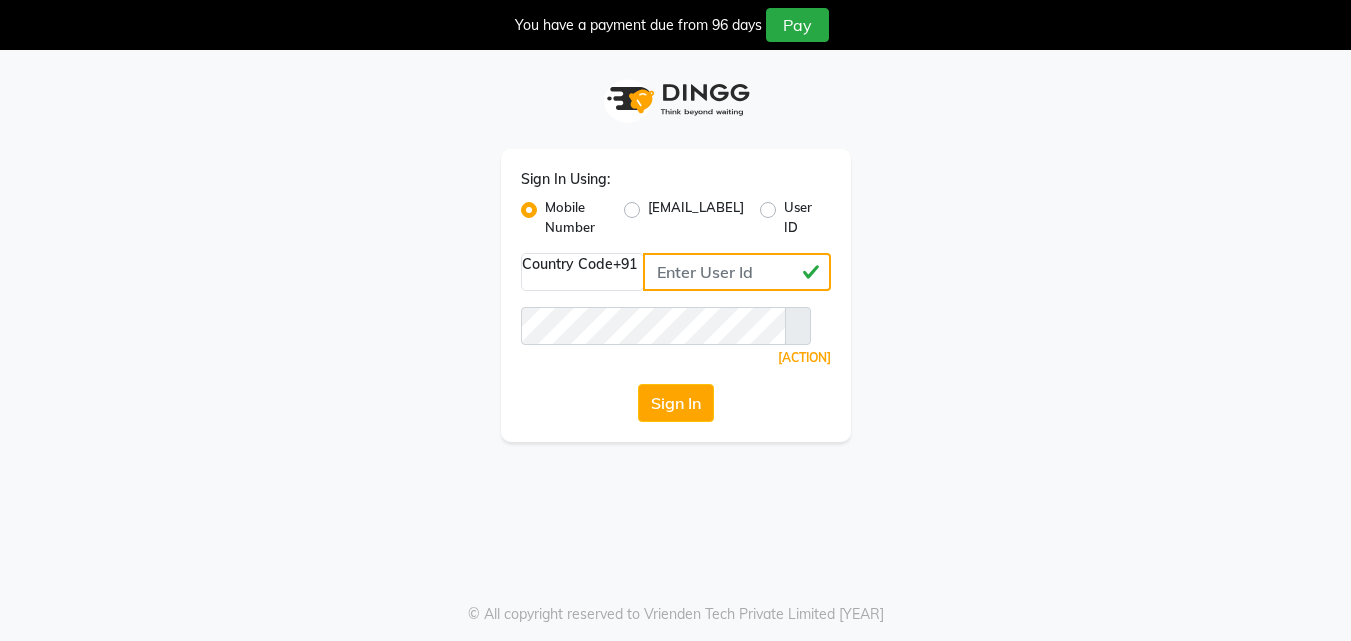 click on "[PHONE]" at bounding box center [737, 272] 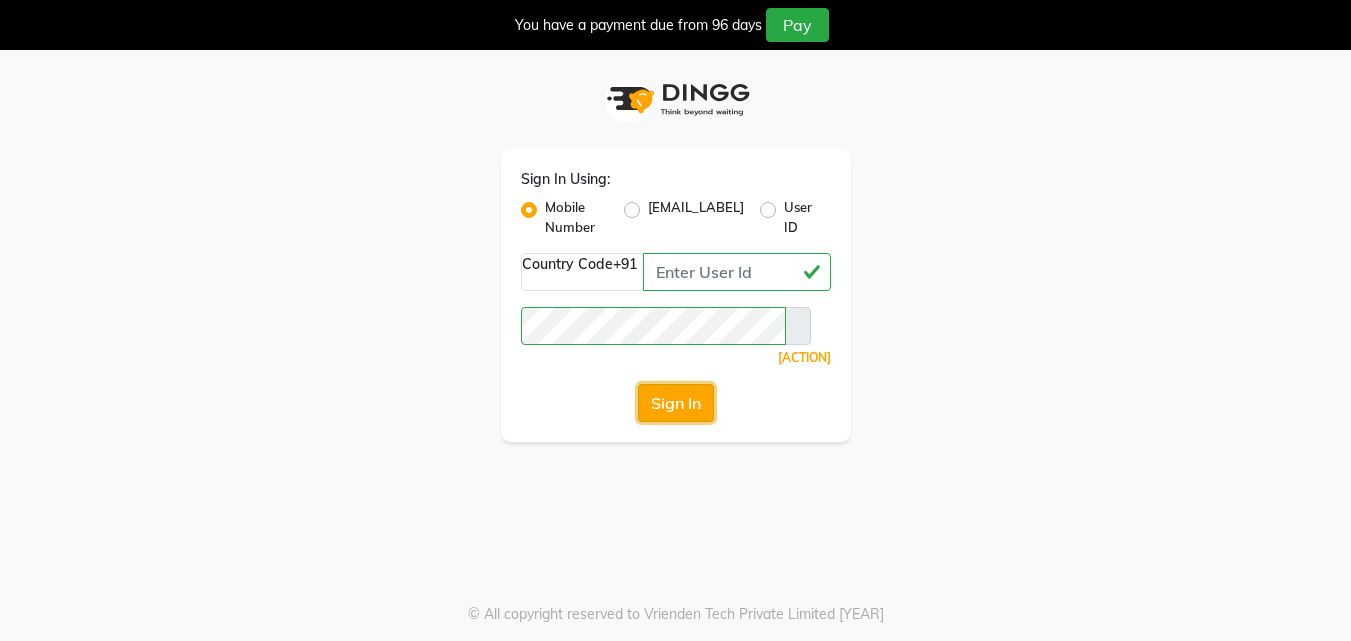 click on "Sign In" at bounding box center (676, 403) 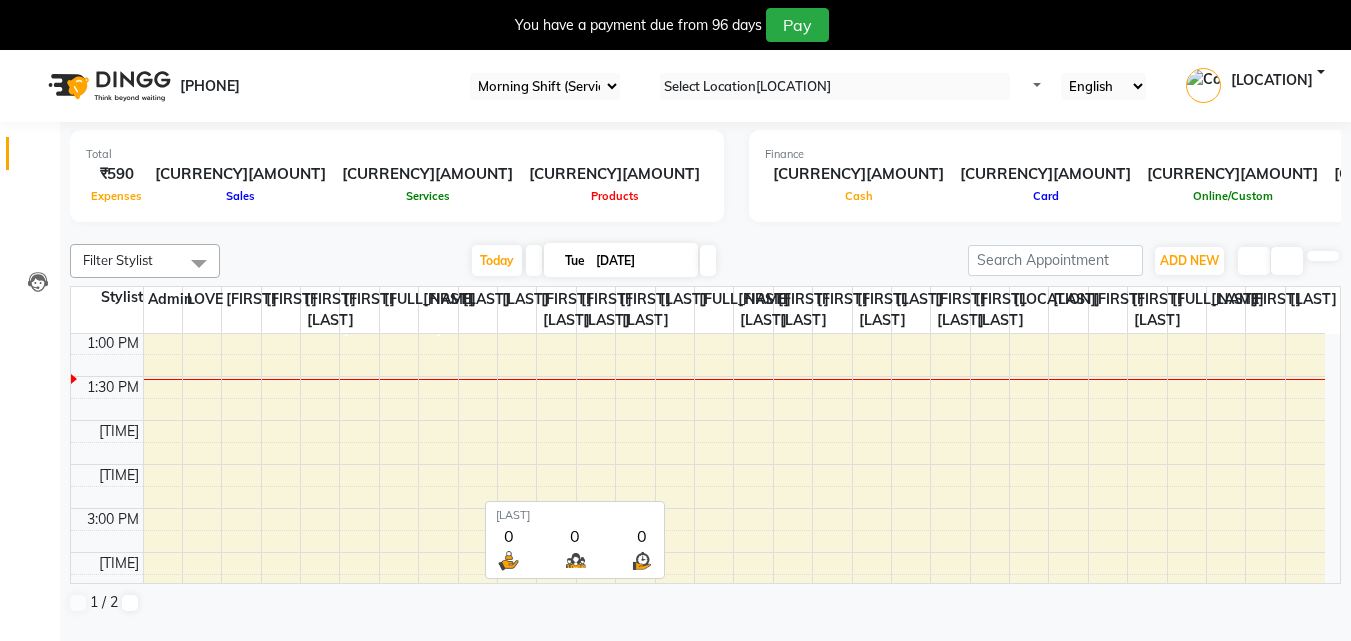 scroll, scrollTop: 441, scrollLeft: 0, axis: vertical 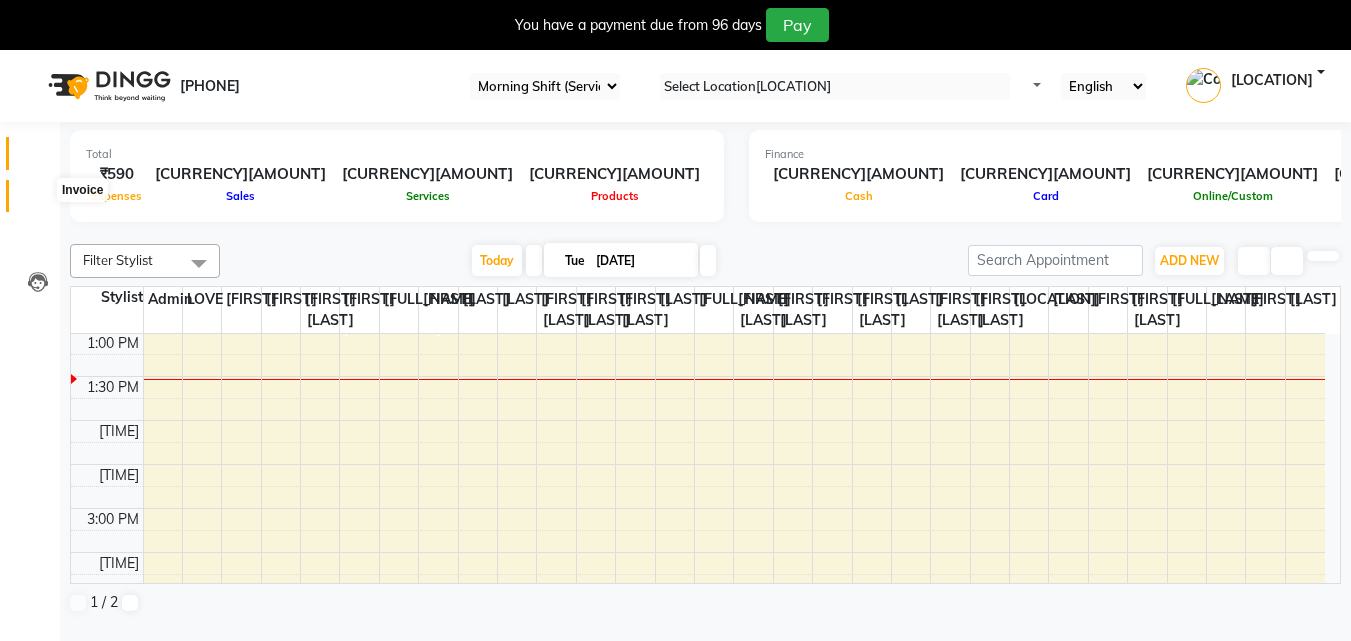 click at bounding box center (38, 201) 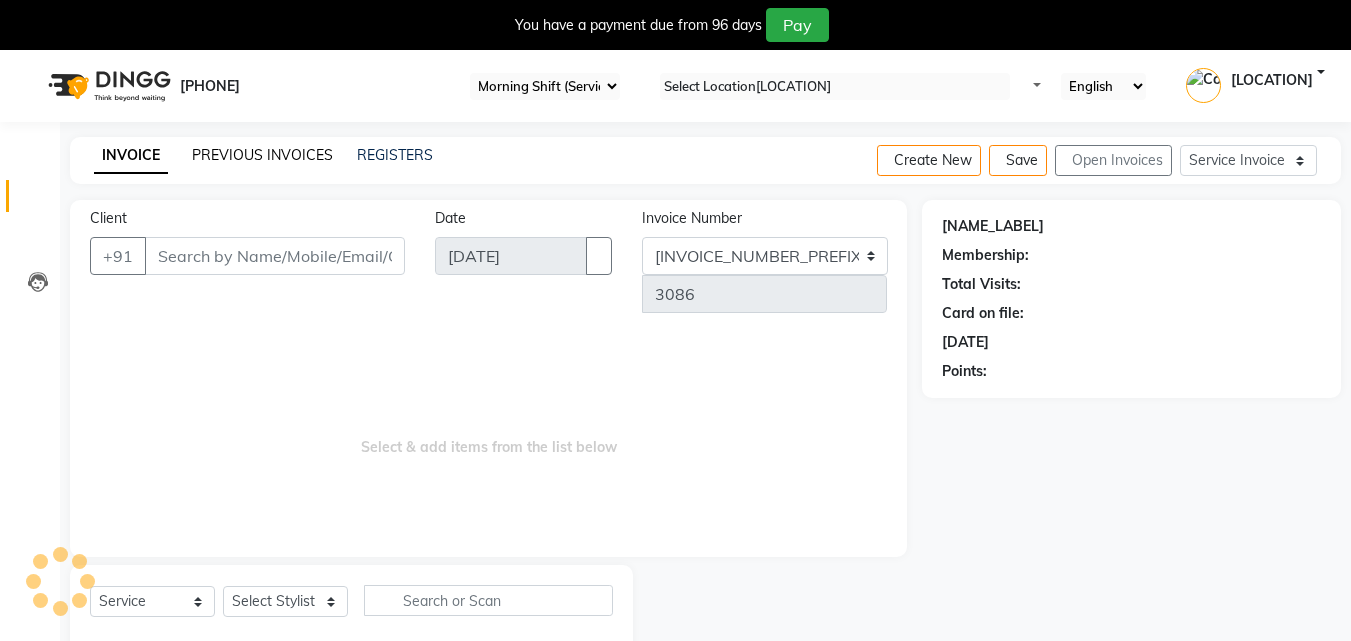 click on "PREVIOUS INVOICES" at bounding box center (262, 155) 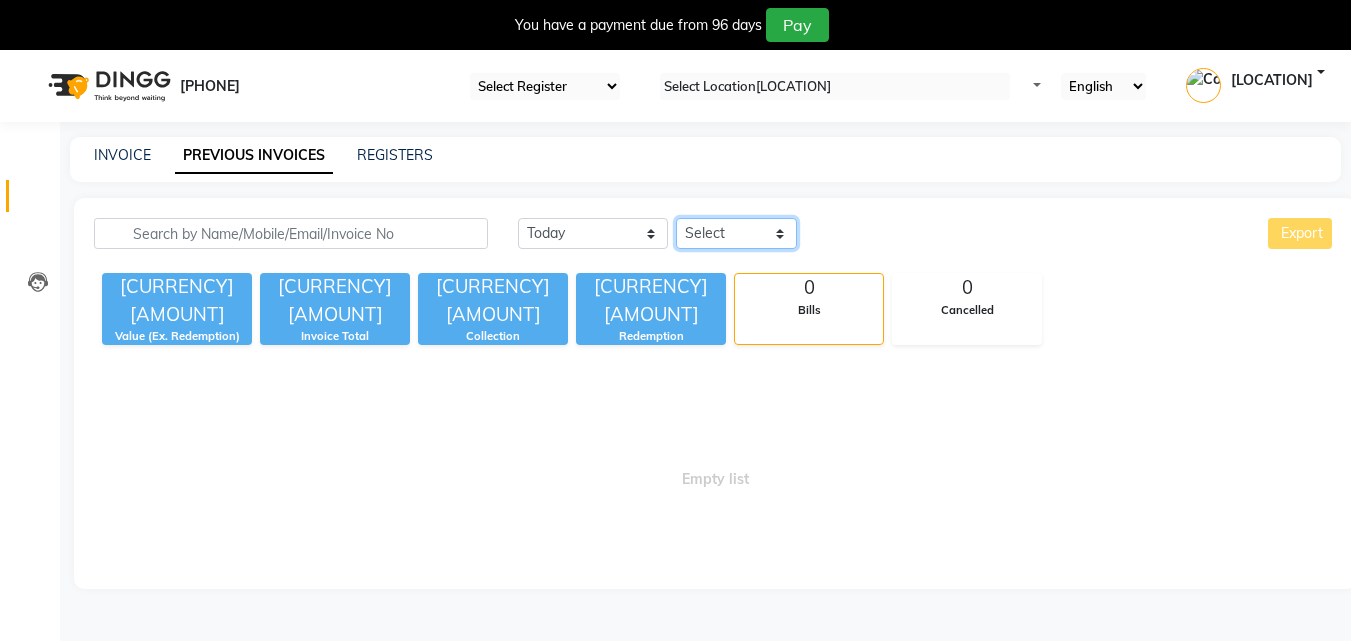 click on "Select Service Invoice Product Invoice" at bounding box center [736, 233] 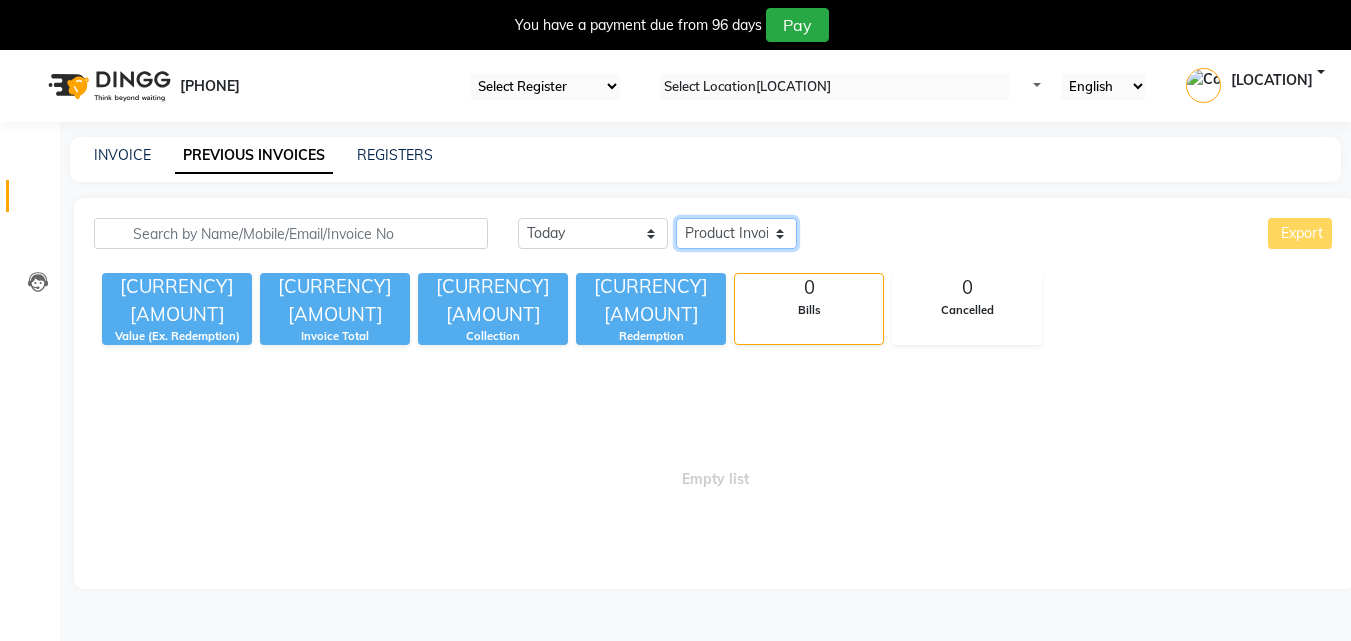 click on "Select Service Invoice Product Invoice" at bounding box center [736, 233] 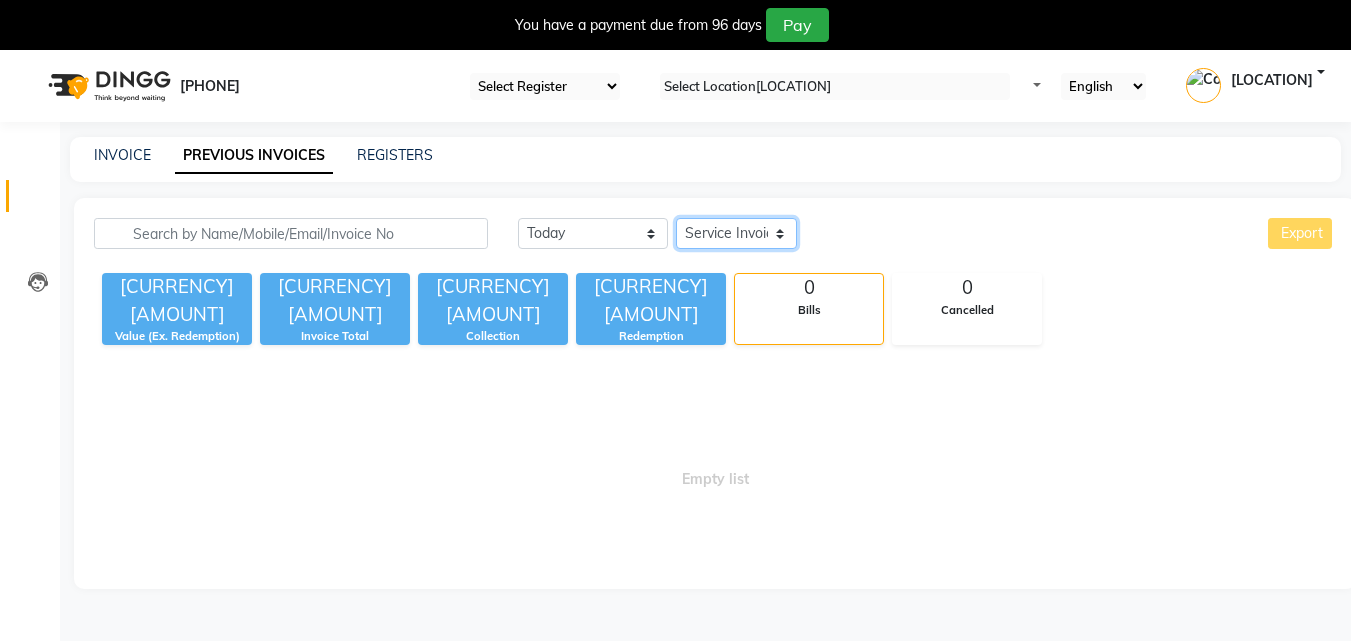 click on "Select Service Invoice Product Invoice" at bounding box center (736, 233) 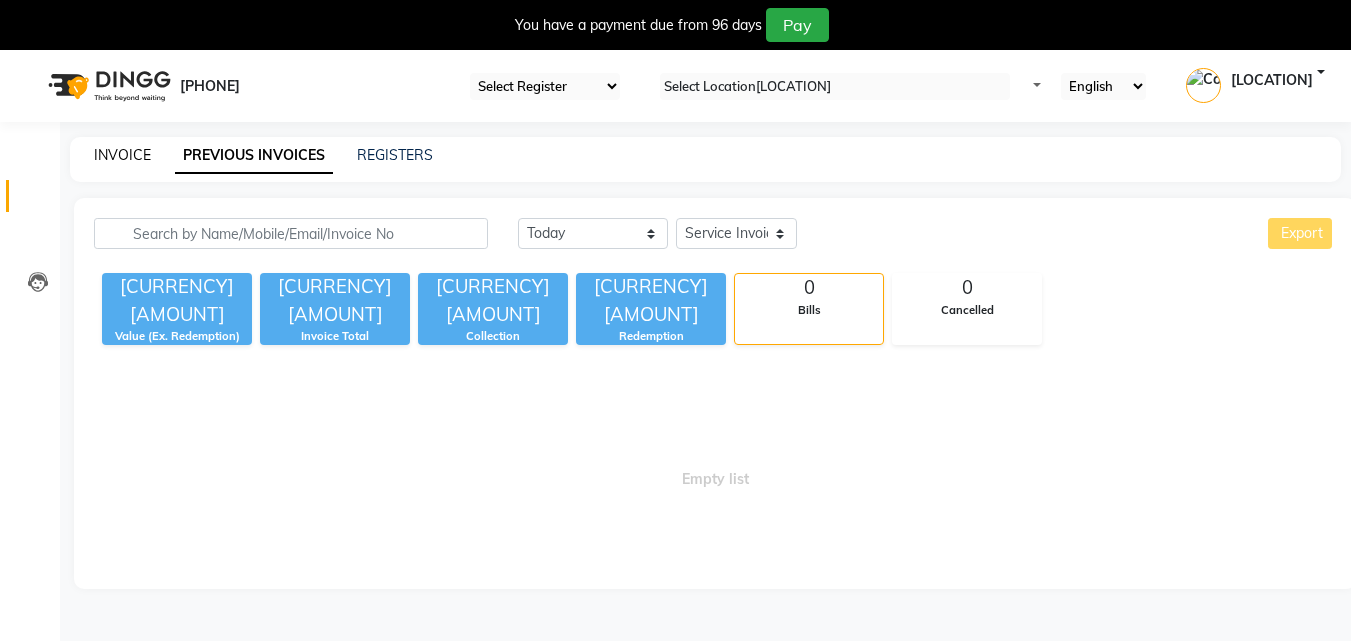 click on "INVOICE" at bounding box center (122, 155) 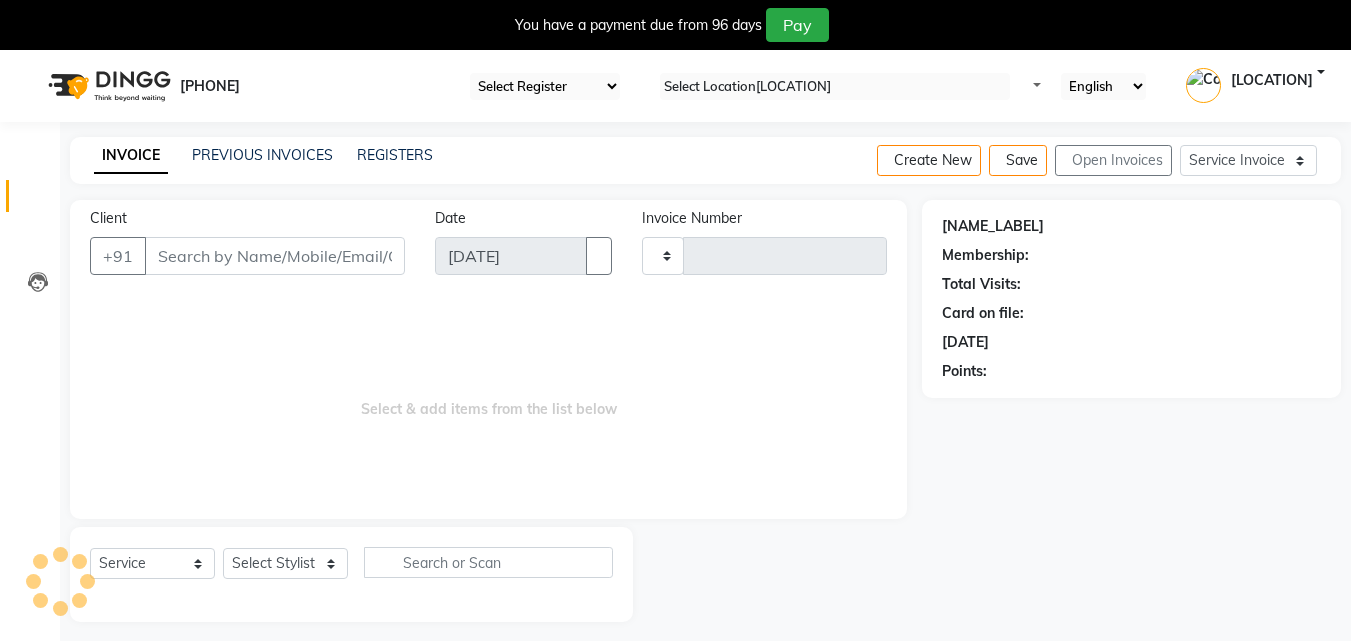 scroll, scrollTop: 50, scrollLeft: 0, axis: vertical 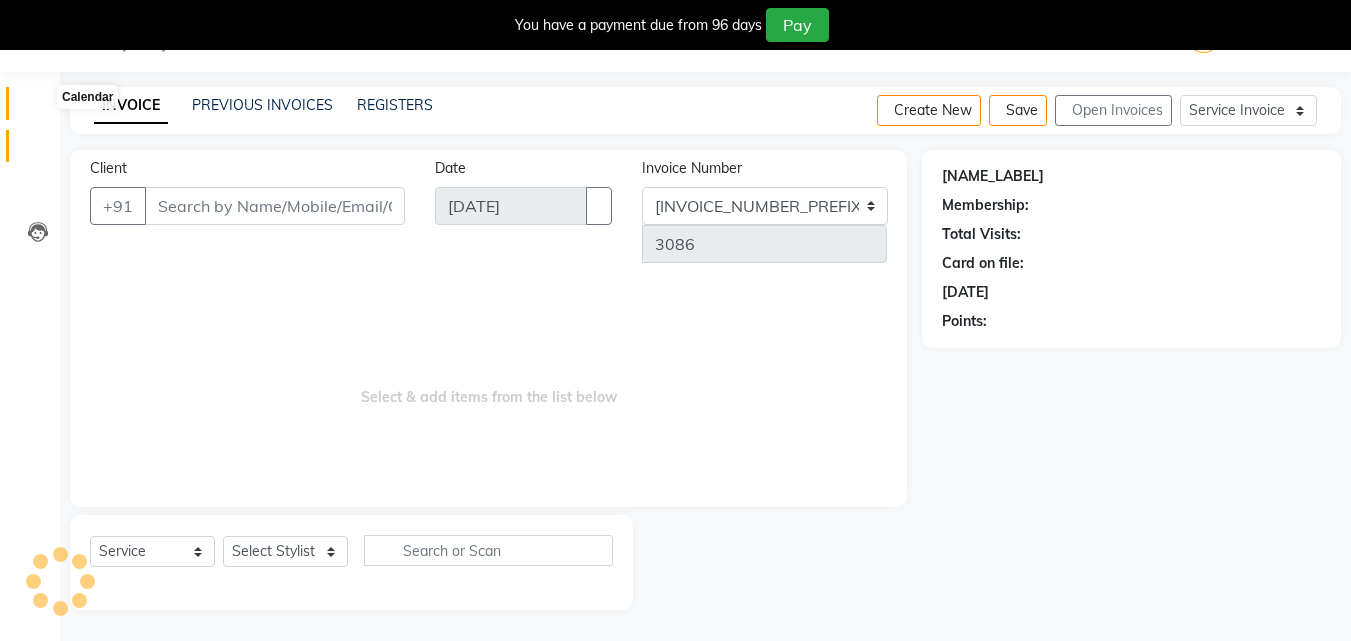 click at bounding box center [37, 108] 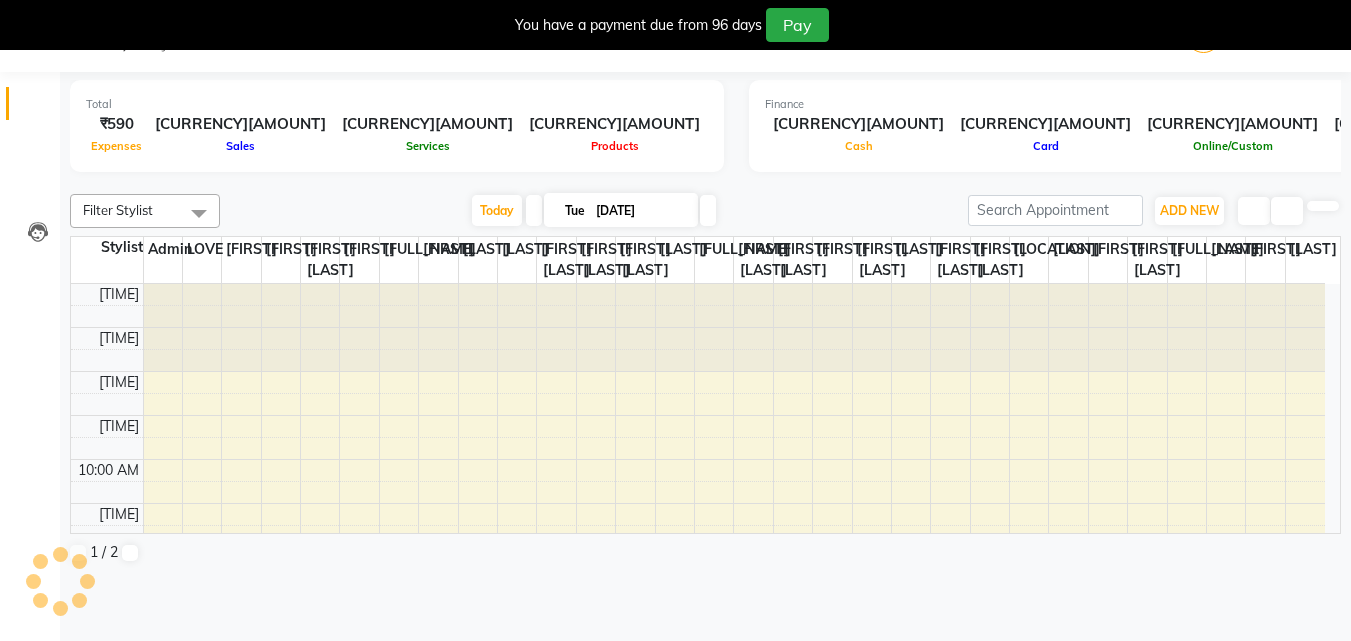 scroll, scrollTop: 0, scrollLeft: 0, axis: both 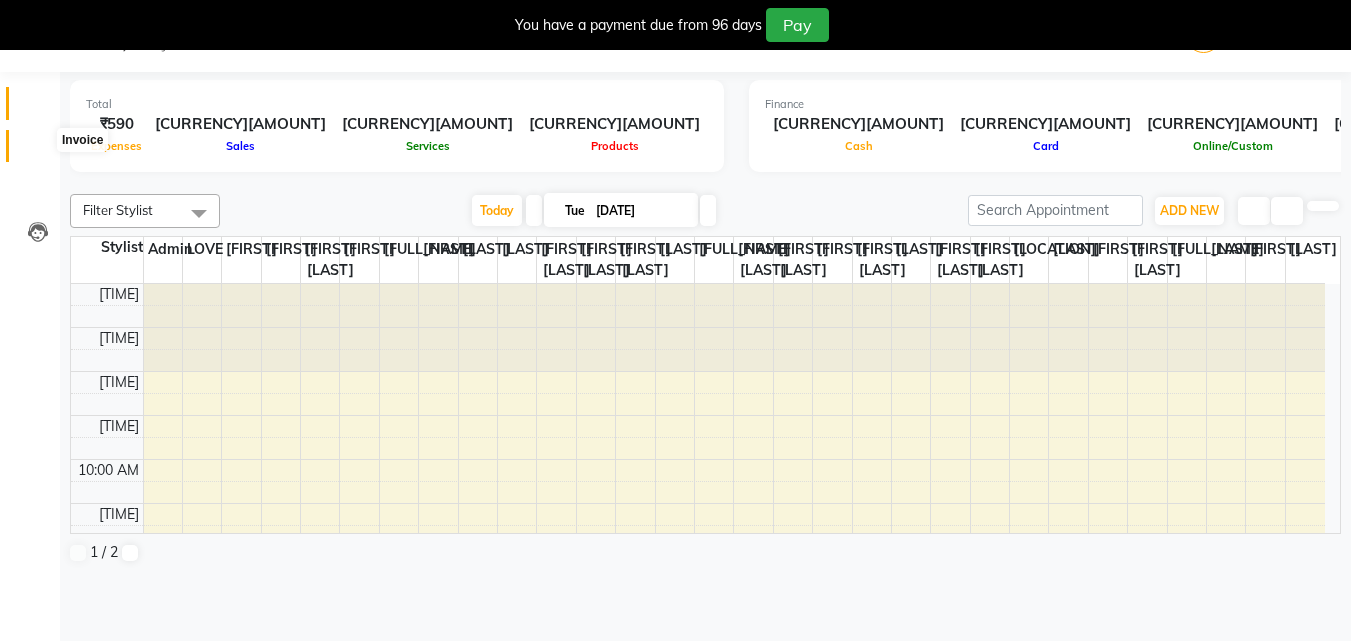 click at bounding box center [38, 151] 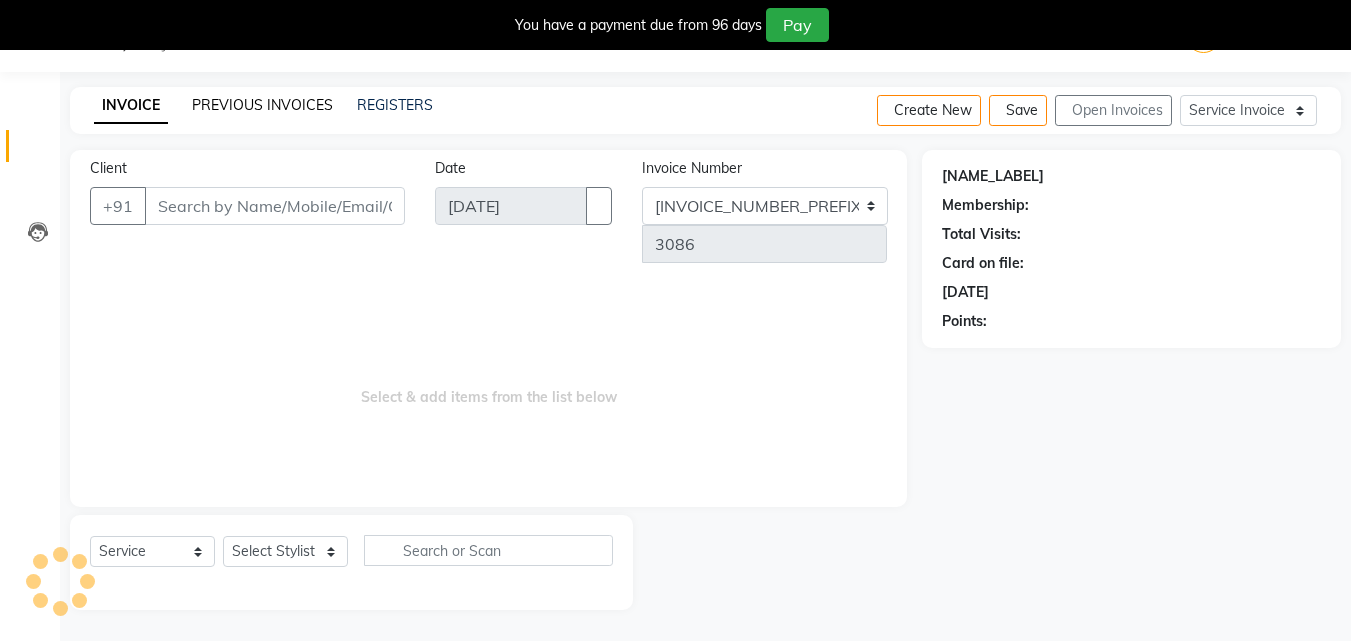 click on "PREVIOUS INVOICES" at bounding box center (262, 105) 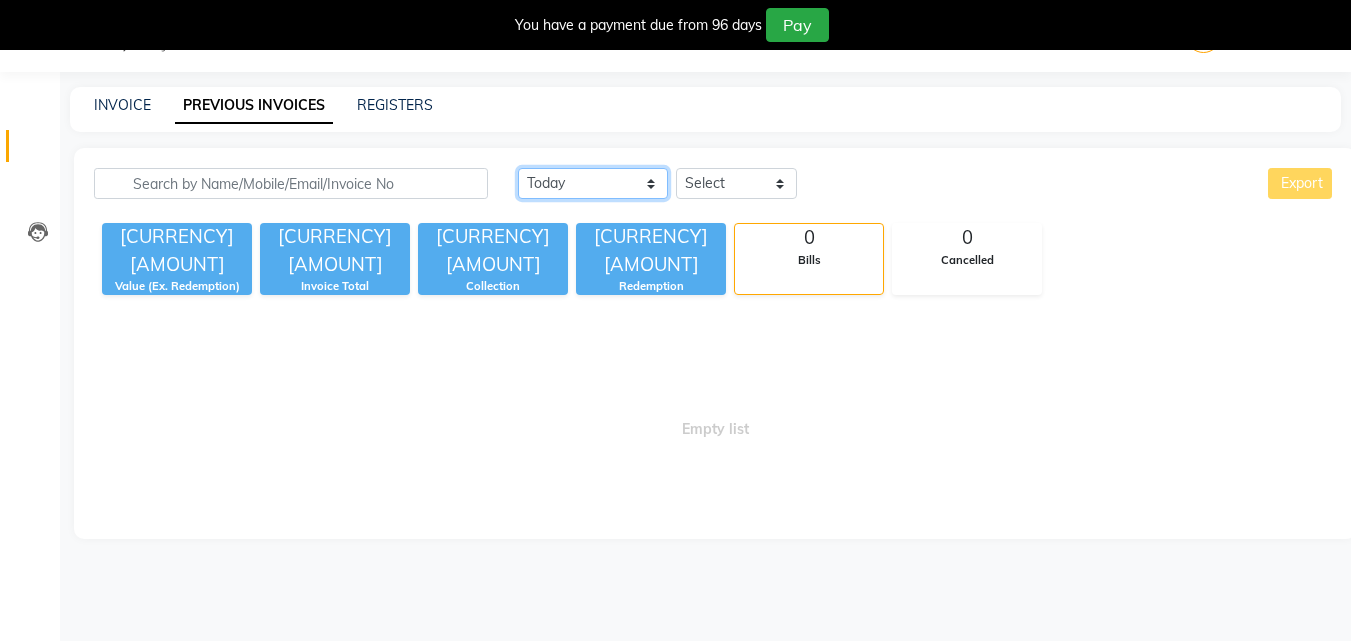 drag, startPoint x: 550, startPoint y: 214, endPoint x: 588, endPoint y: 314, distance: 106.97663 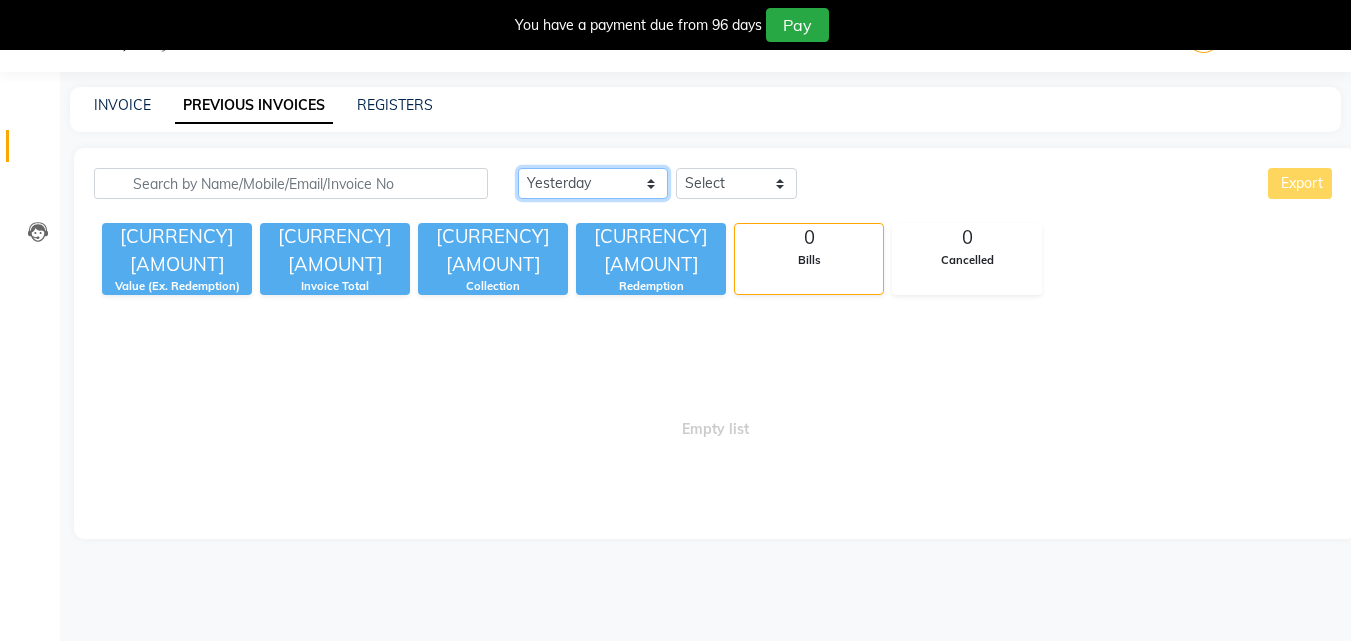 click on "[DATE] - [DATE]" at bounding box center (593, 183) 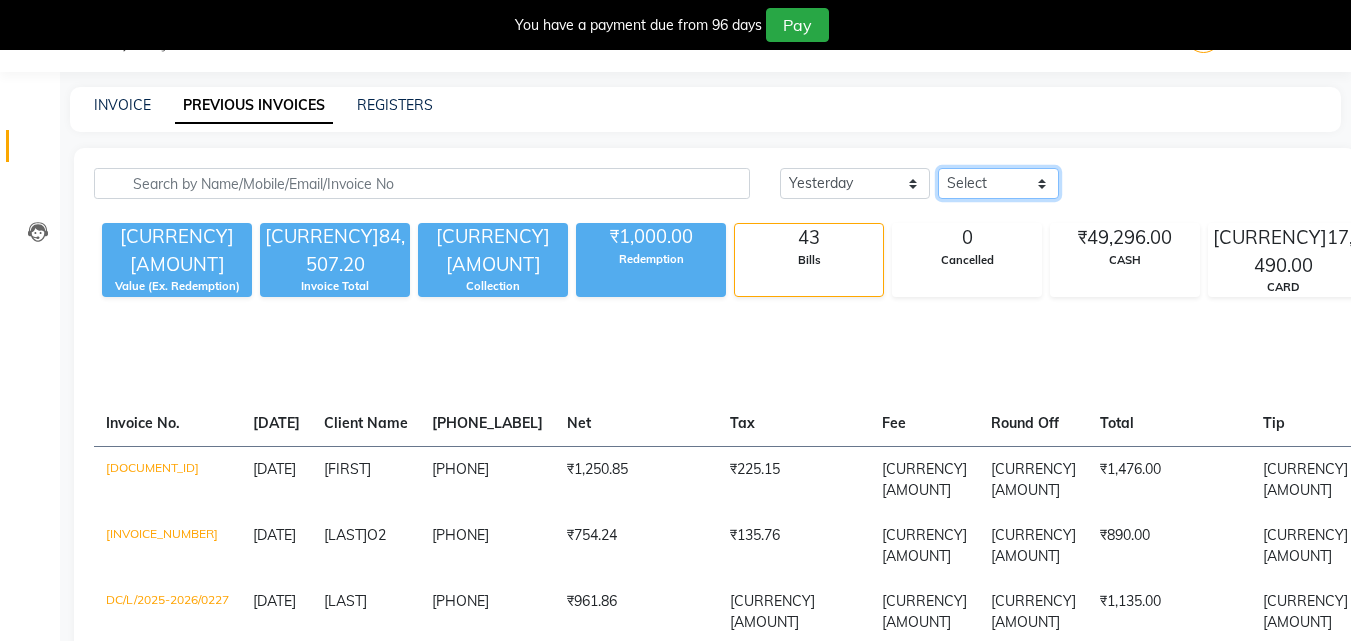drag, startPoint x: 757, startPoint y: 199, endPoint x: 750, endPoint y: 226, distance: 27.89265 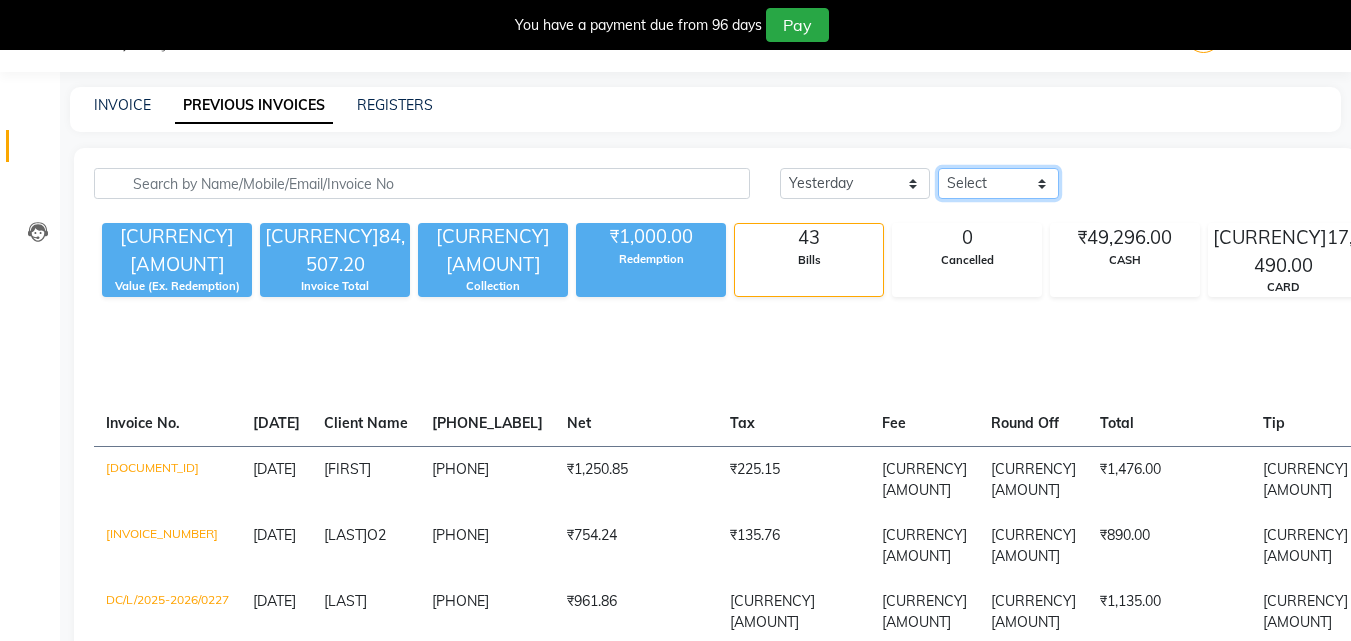 select on "product" 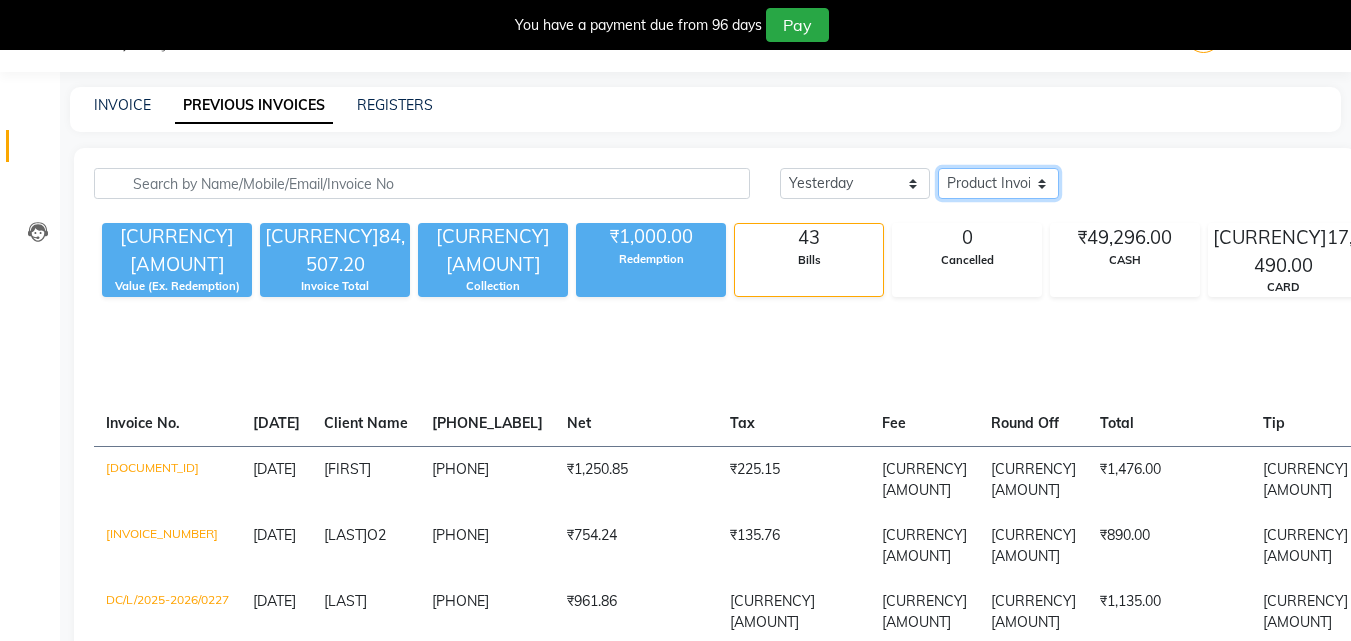 click on "Select Service Invoice Product Invoice" at bounding box center (998, 183) 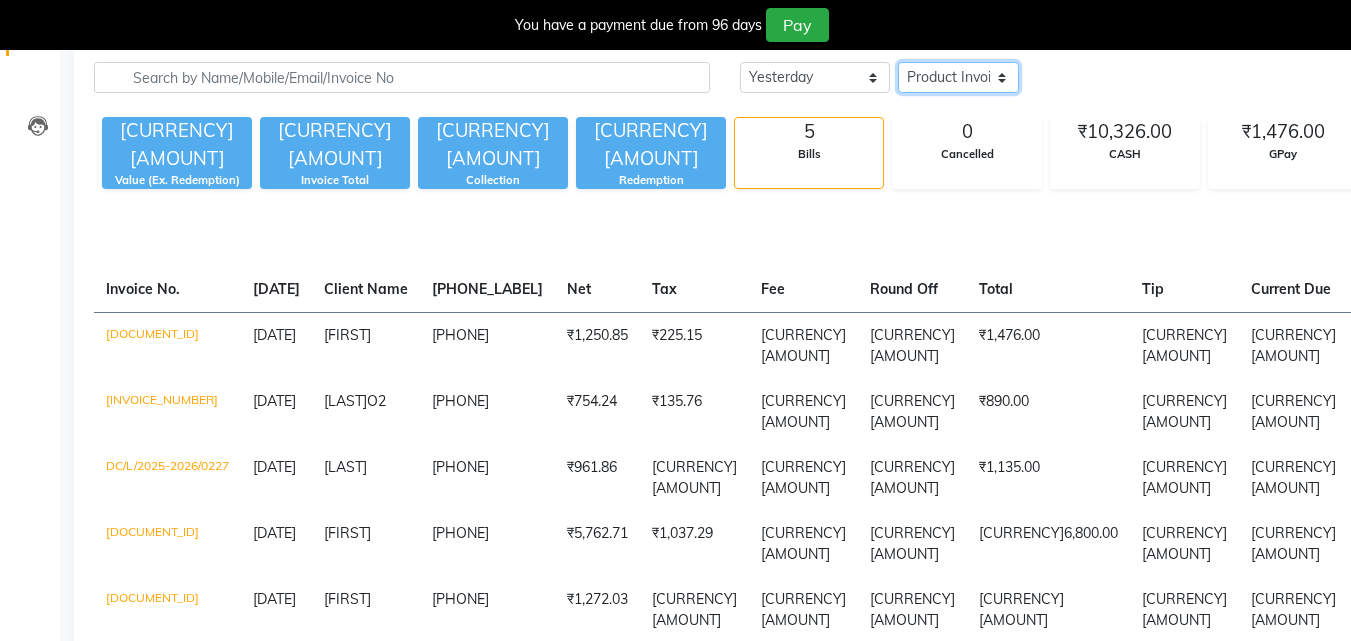 scroll, scrollTop: 157, scrollLeft: 0, axis: vertical 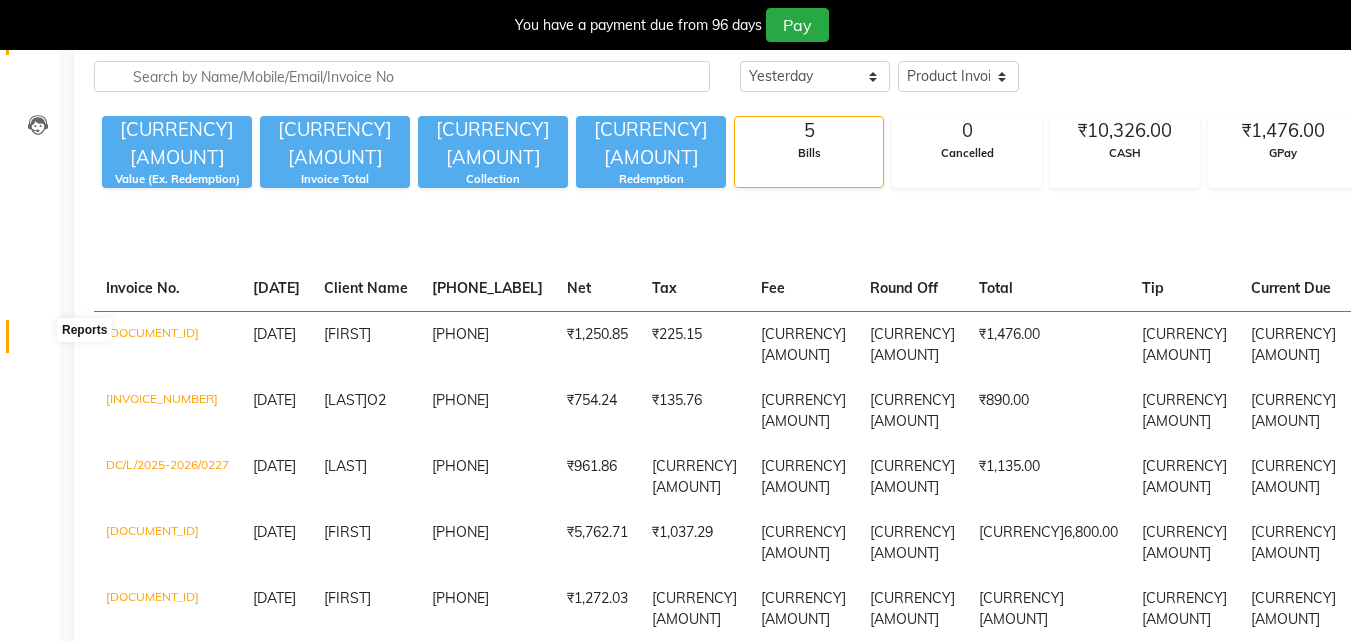 click at bounding box center [38, 341] 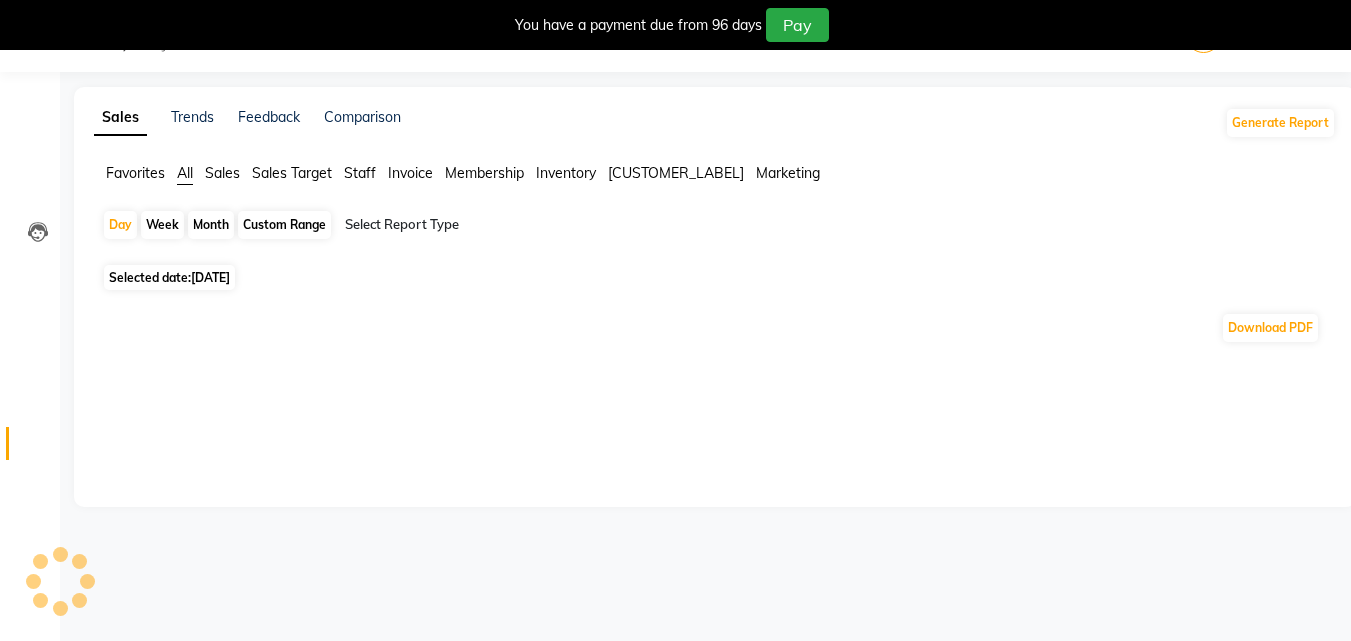 scroll, scrollTop: 157, scrollLeft: 0, axis: vertical 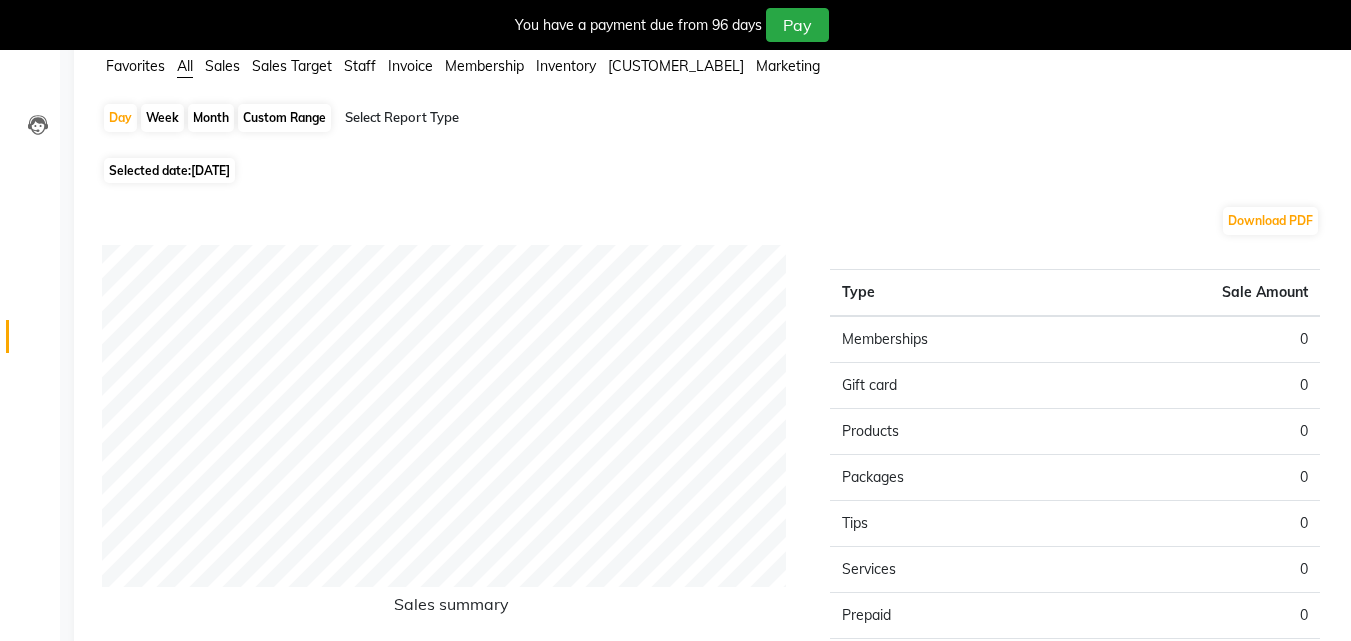 click on "[DATE]" at bounding box center [210, 170] 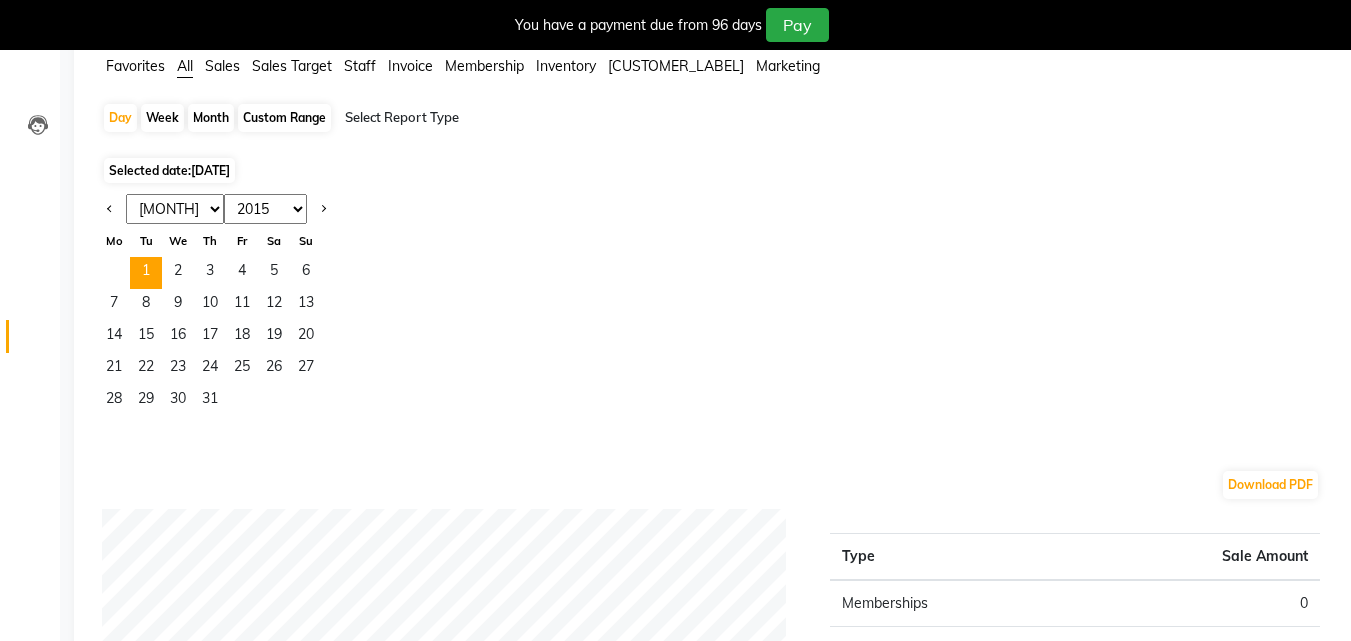 click on "Sales" at bounding box center [135, 66] 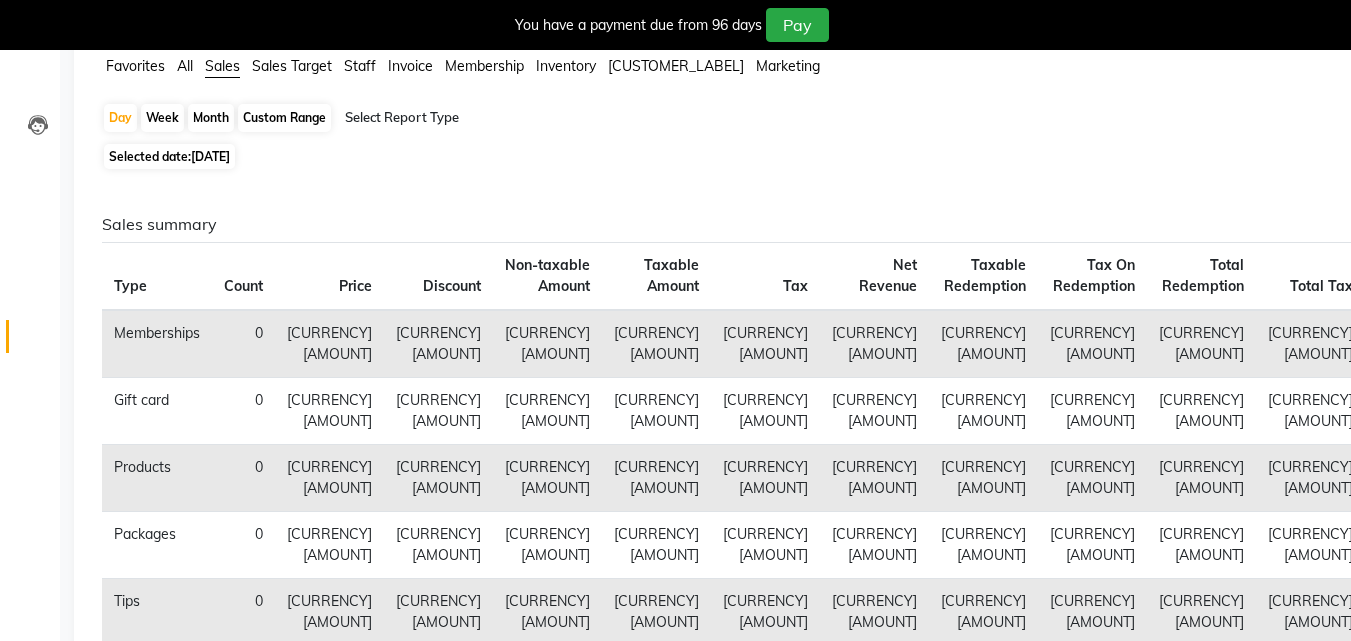 click on "[DATE]" at bounding box center (210, 156) 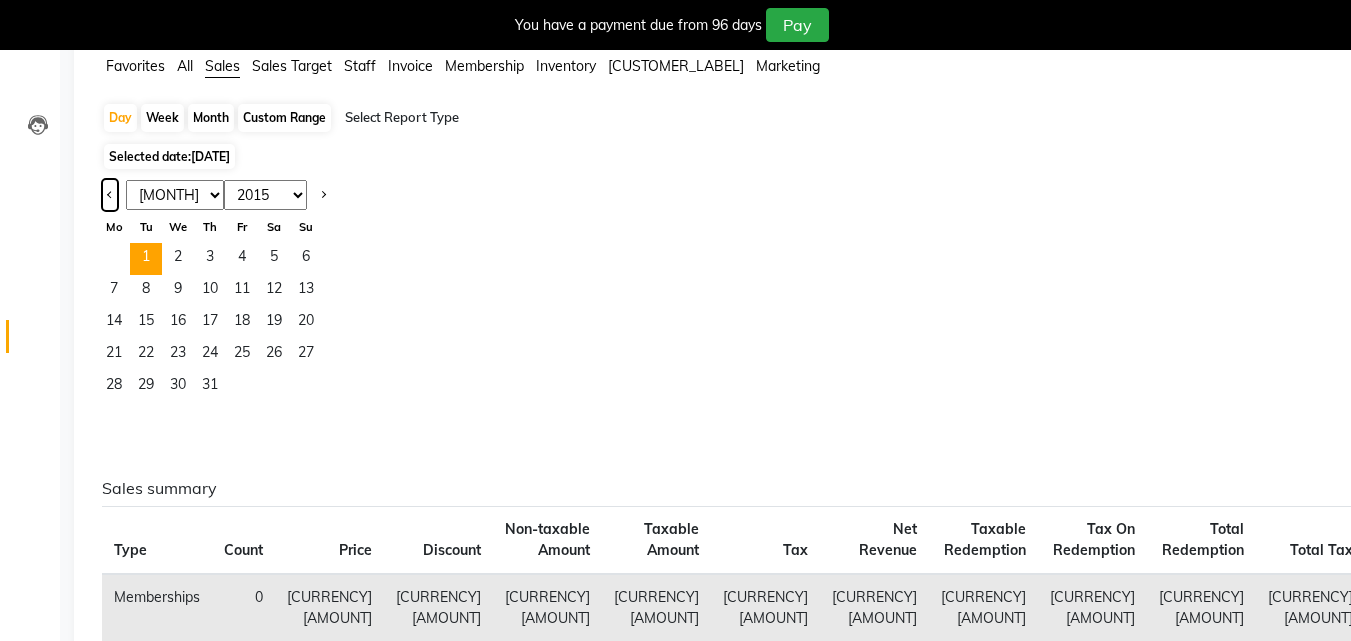 click at bounding box center (110, 195) 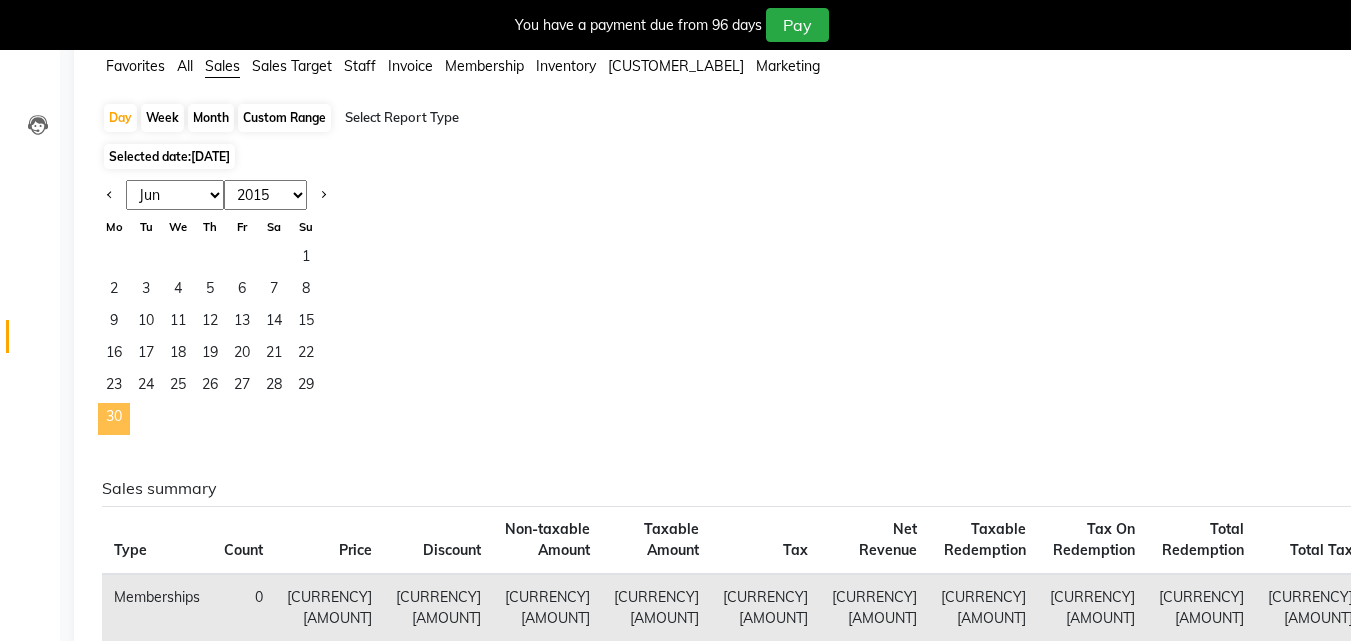 click on "30" at bounding box center (114, 419) 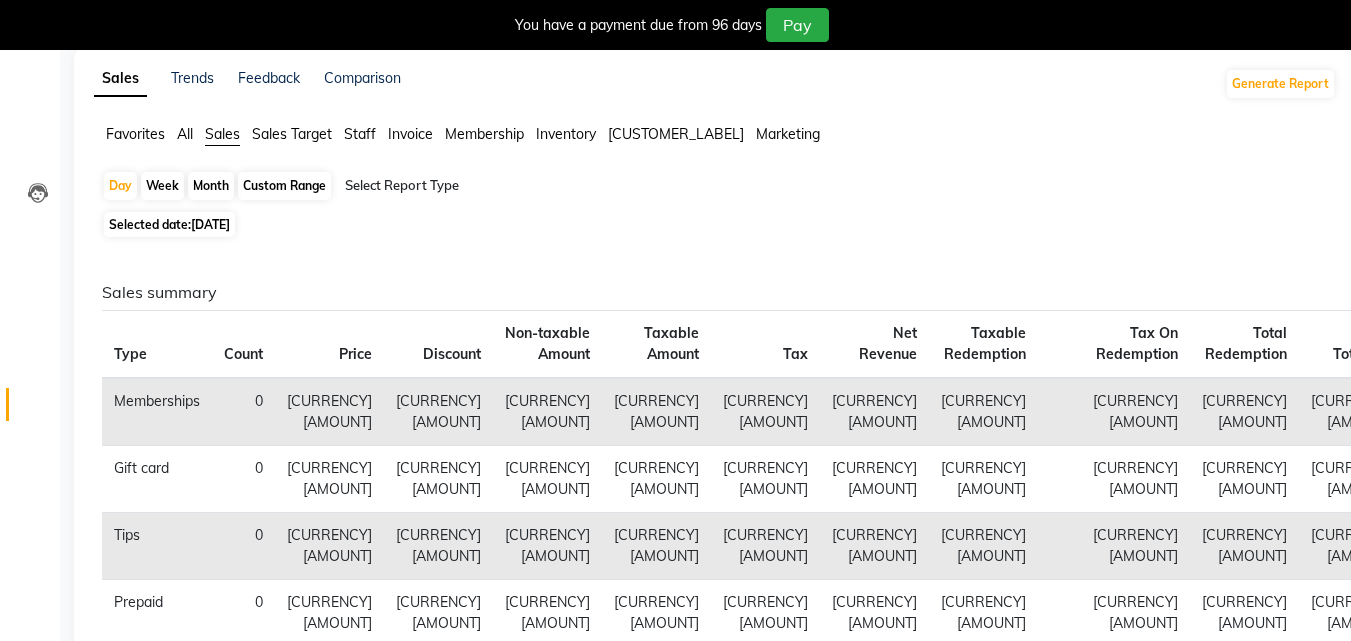 scroll, scrollTop: 157, scrollLeft: 0, axis: vertical 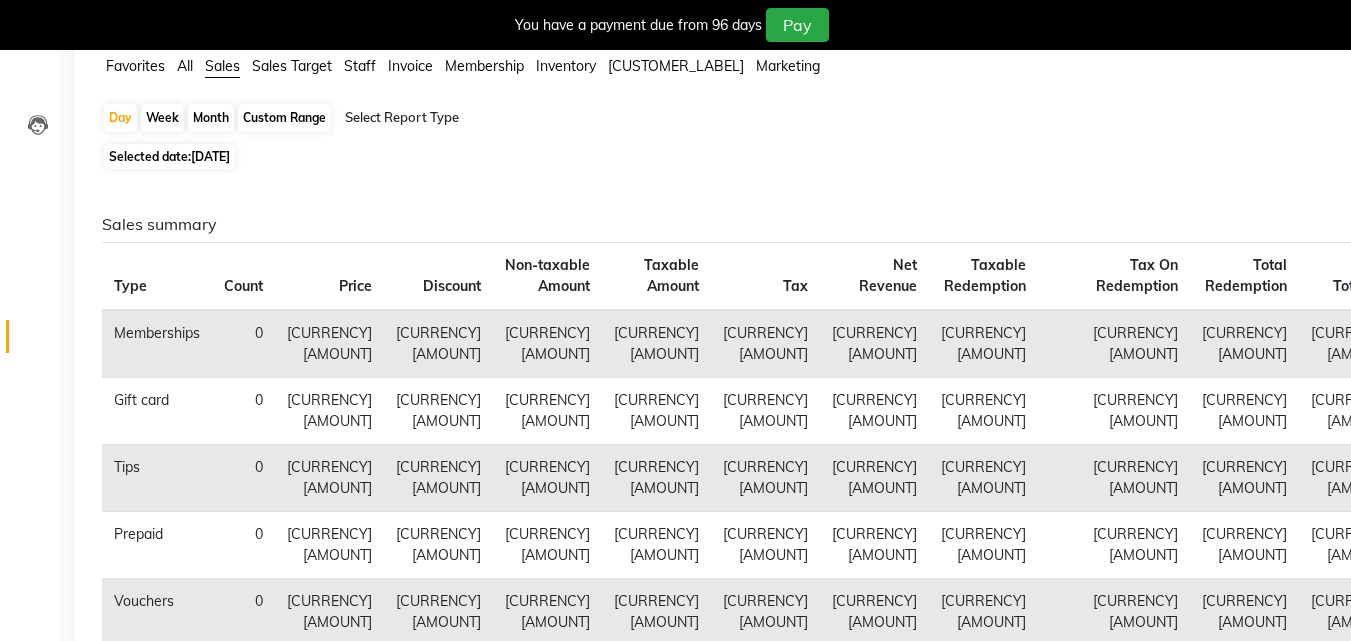drag, startPoint x: 386, startPoint y: 226, endPoint x: 386, endPoint y: 215, distance: 11 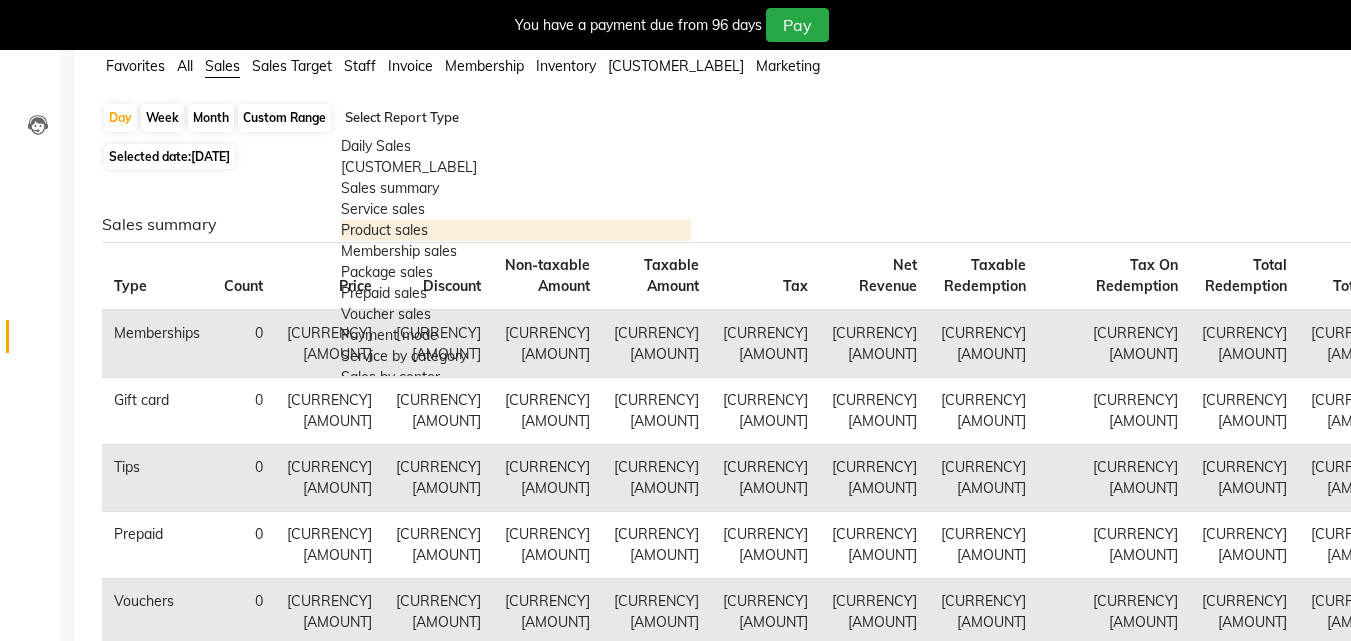 click on "Product sales" at bounding box center [516, 230] 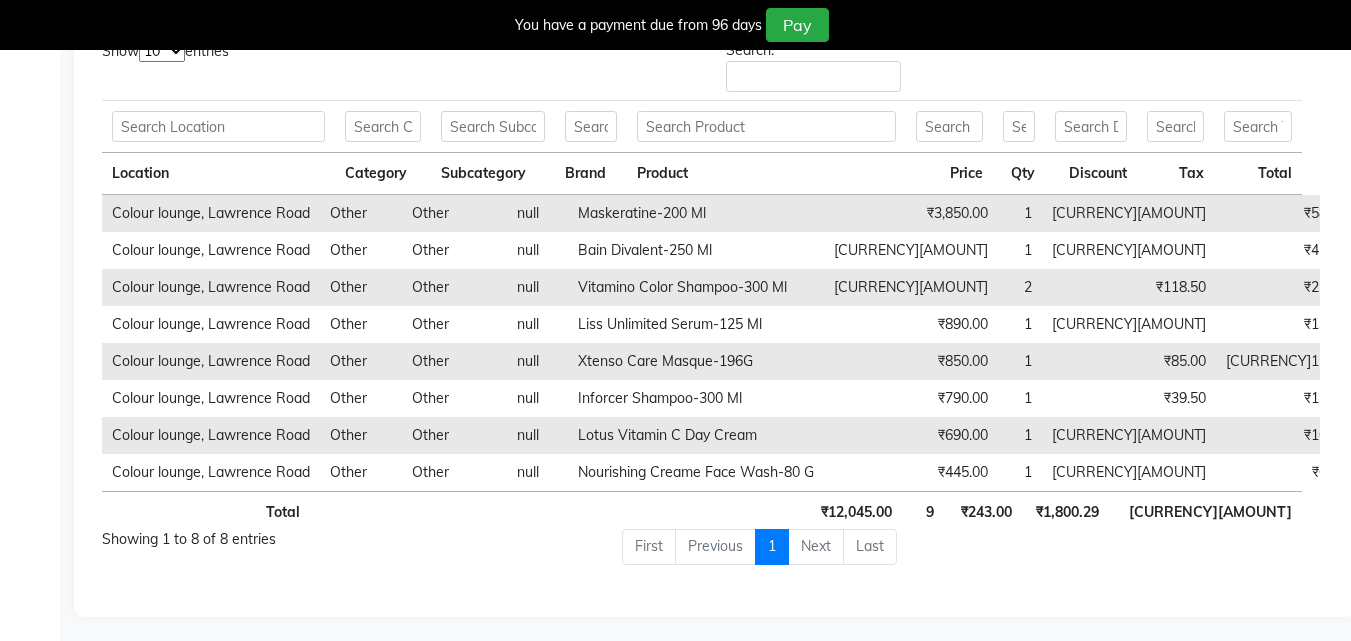 scroll, scrollTop: 1040, scrollLeft: 0, axis: vertical 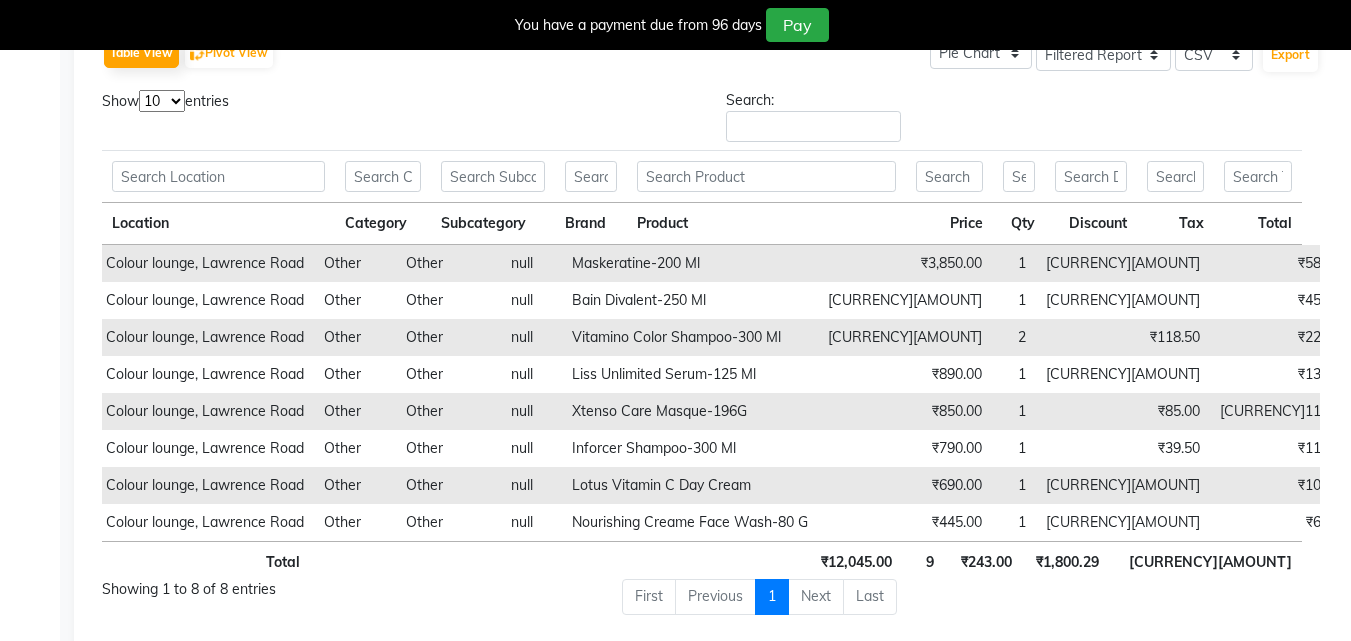click at bounding box center [1335, 8] 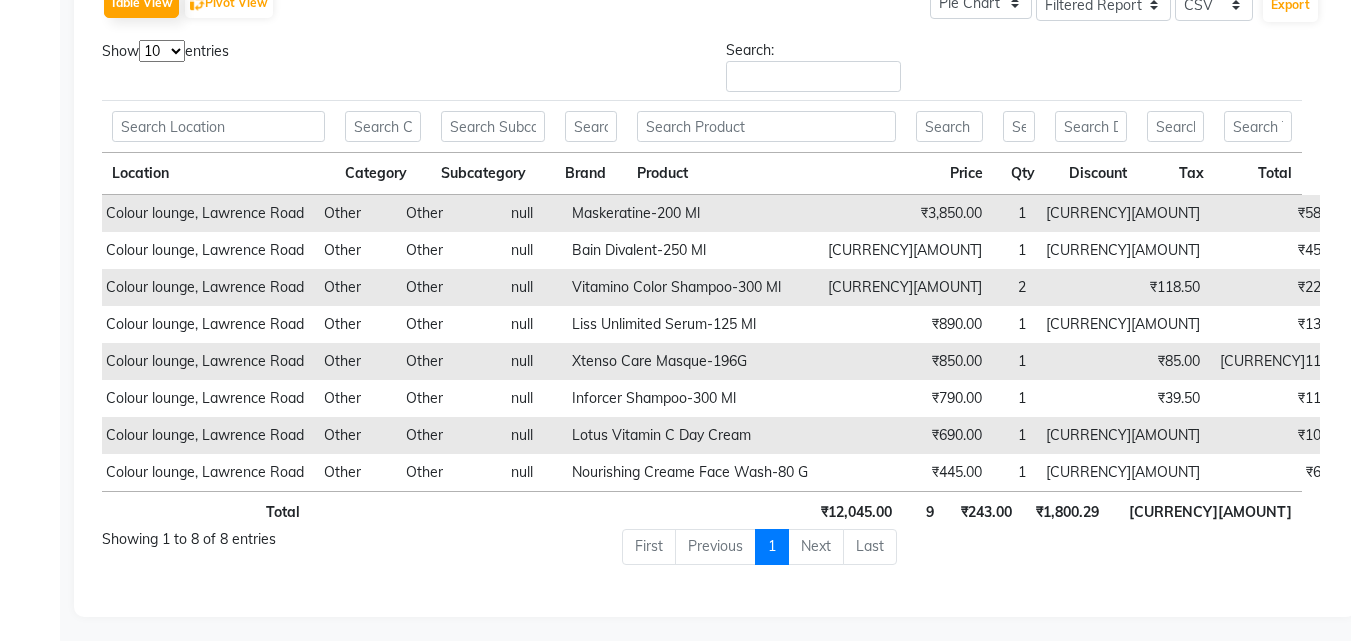 scroll, scrollTop: 0, scrollLeft: 0, axis: both 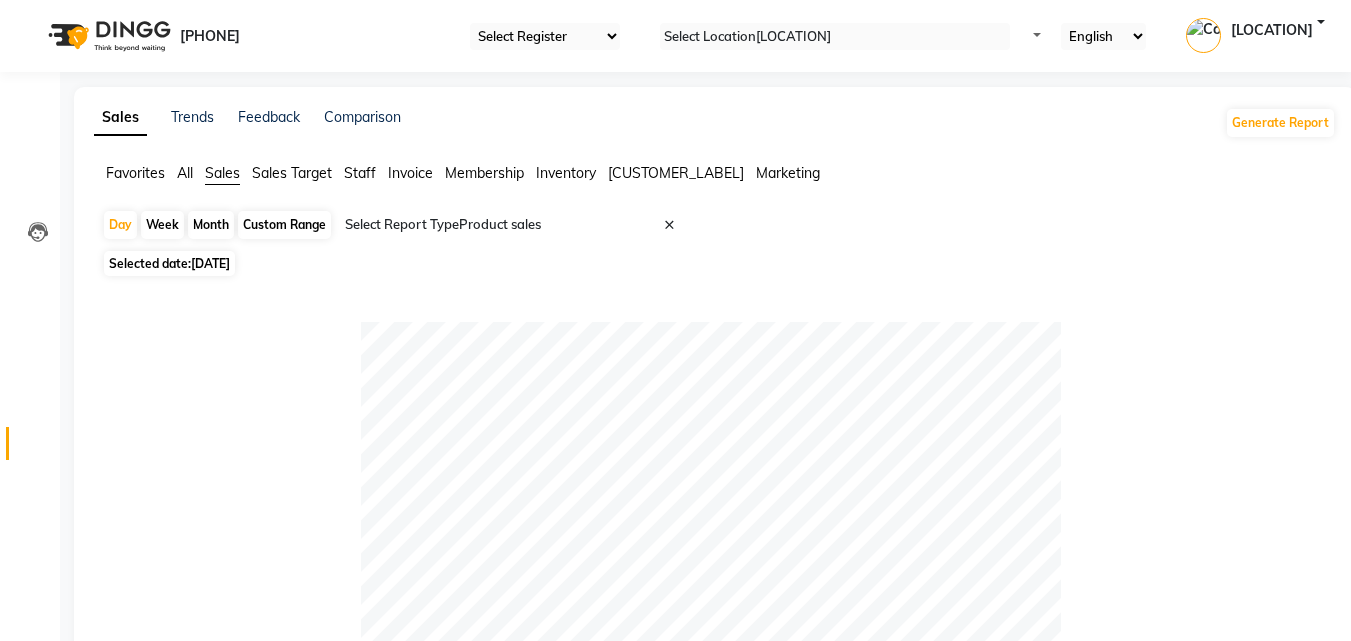 click at bounding box center [516, 225] 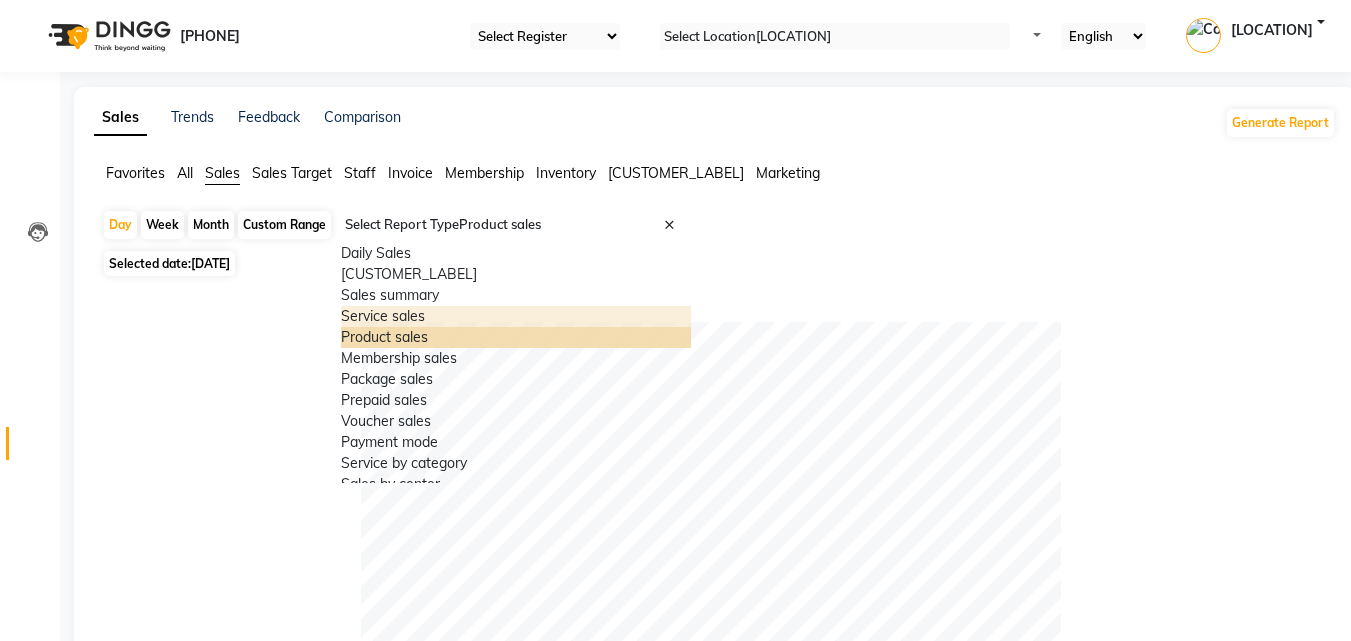 click on "Service sales" at bounding box center (516, 316) 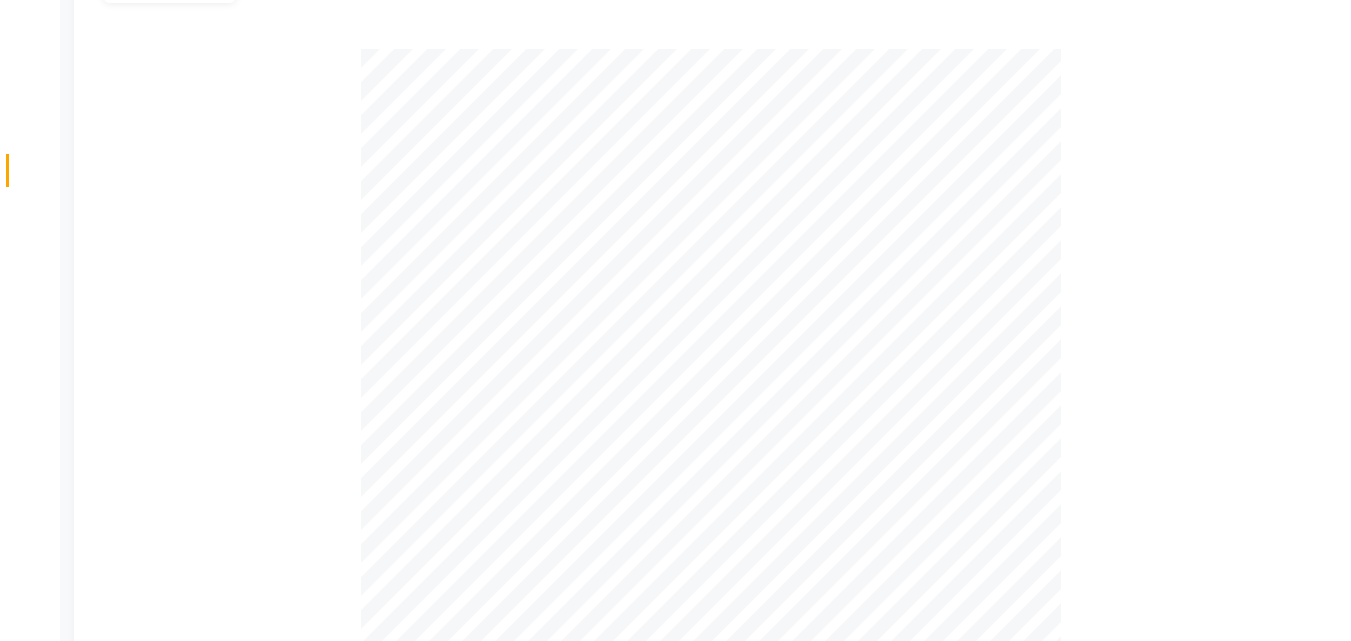 scroll, scrollTop: 987, scrollLeft: 0, axis: vertical 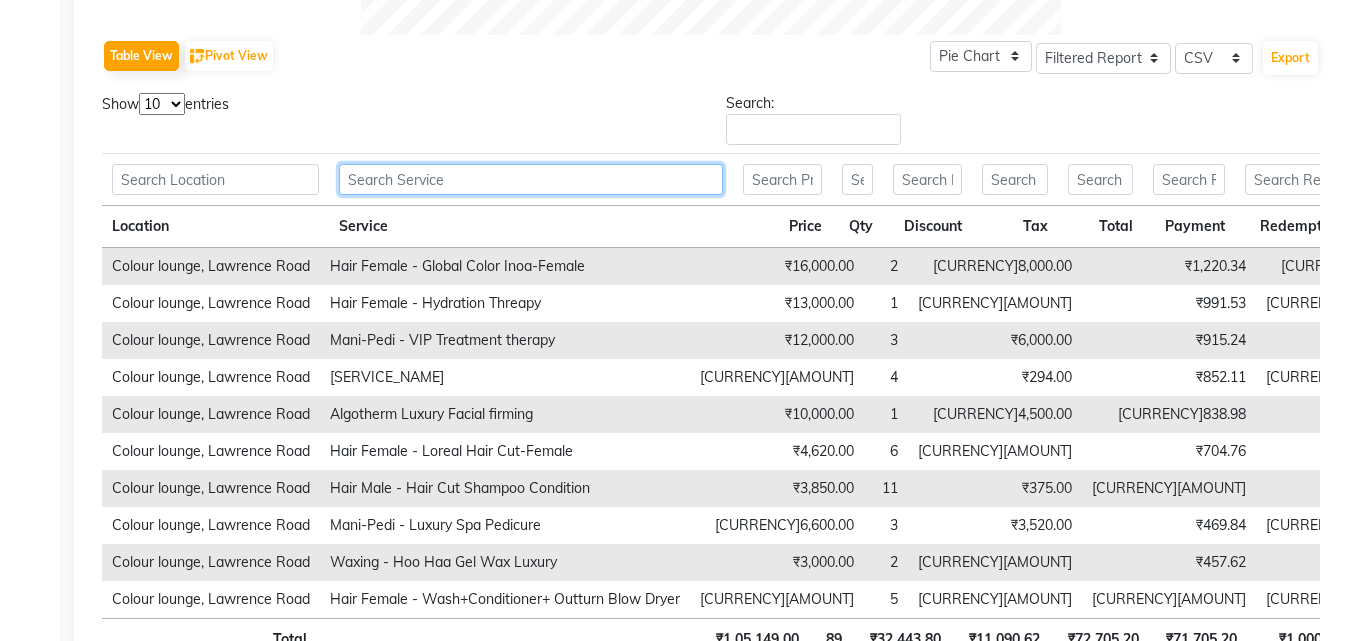 click at bounding box center (215, 179) 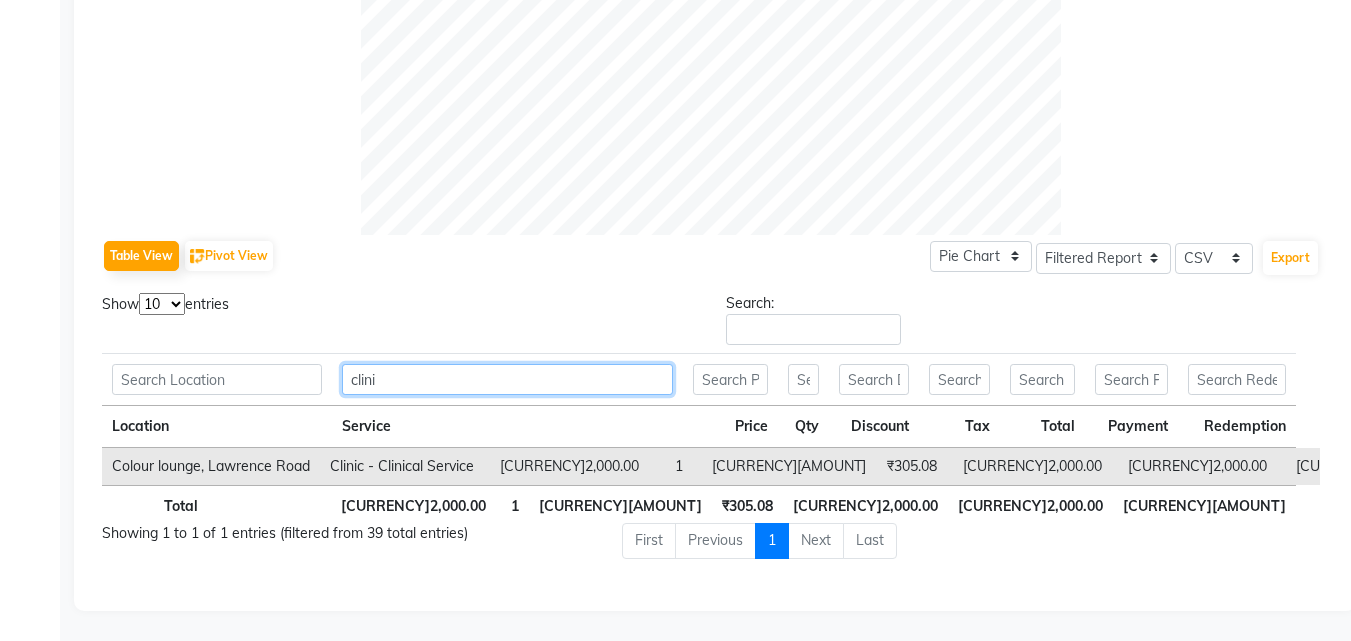 scroll, scrollTop: 811, scrollLeft: 0, axis: vertical 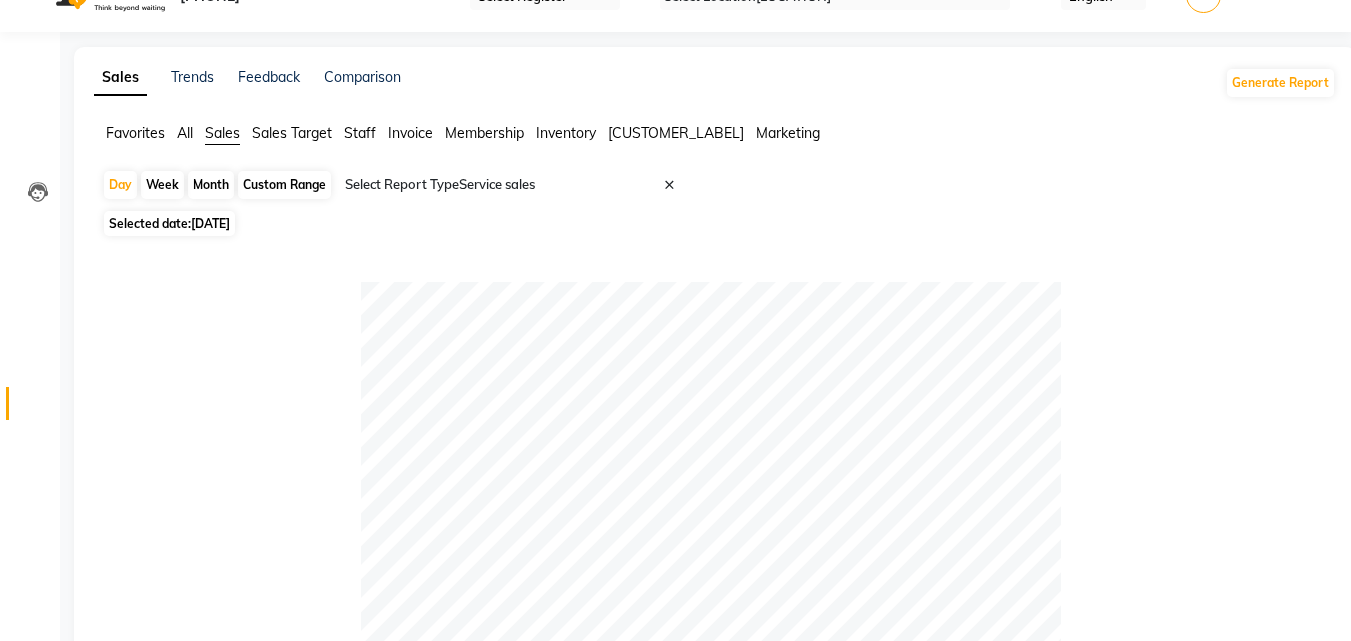 type on "clini" 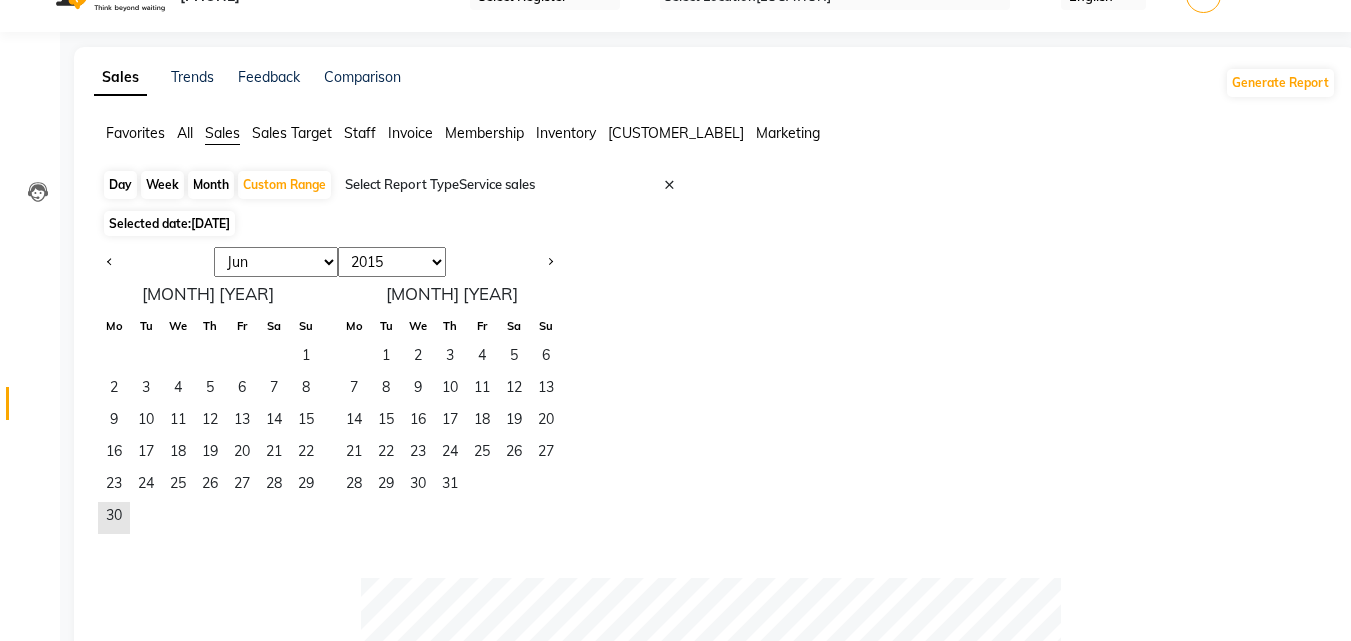 click on "Day   Week   Month   Custom Range  Select Report Type × Service sales ×" at bounding box center (715, 187) 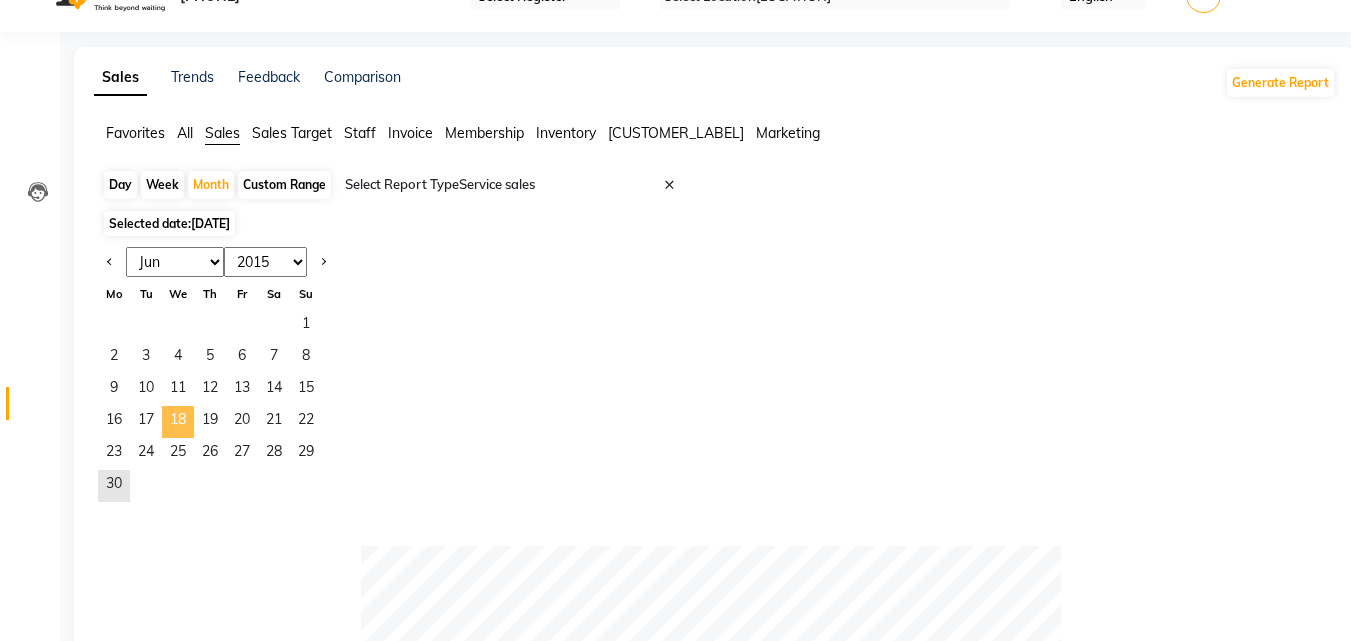 click on "18" at bounding box center (178, 422) 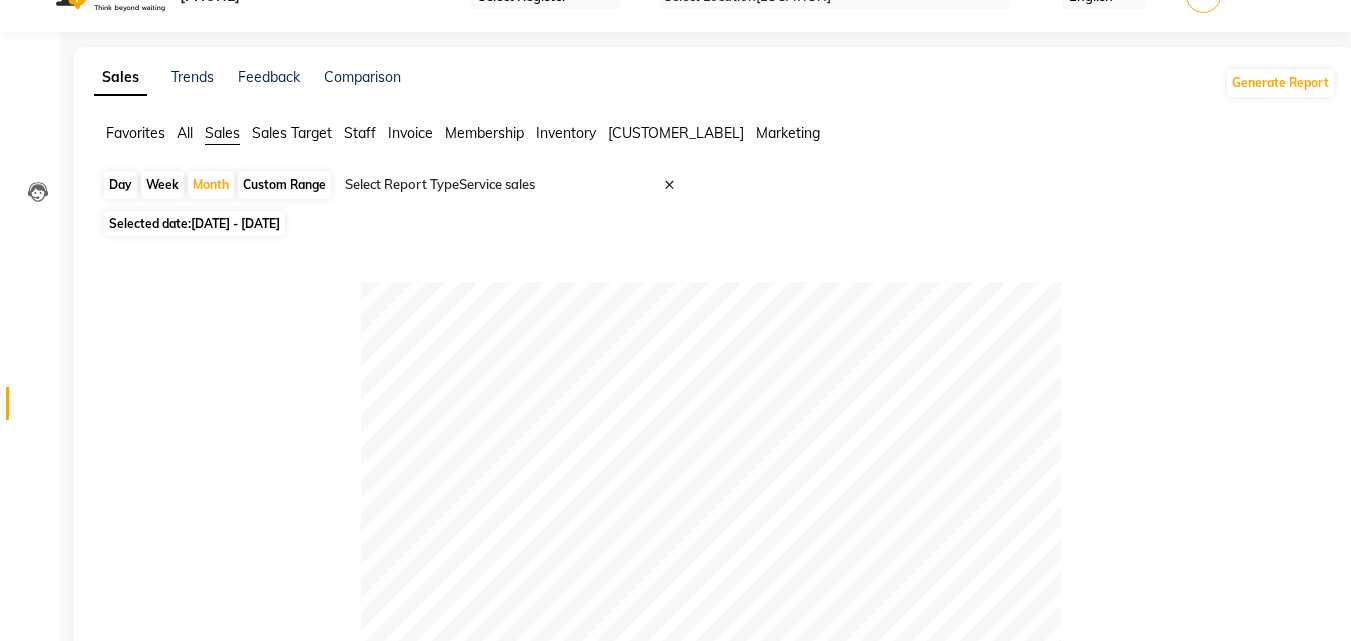 scroll, scrollTop: 1033, scrollLeft: 0, axis: vertical 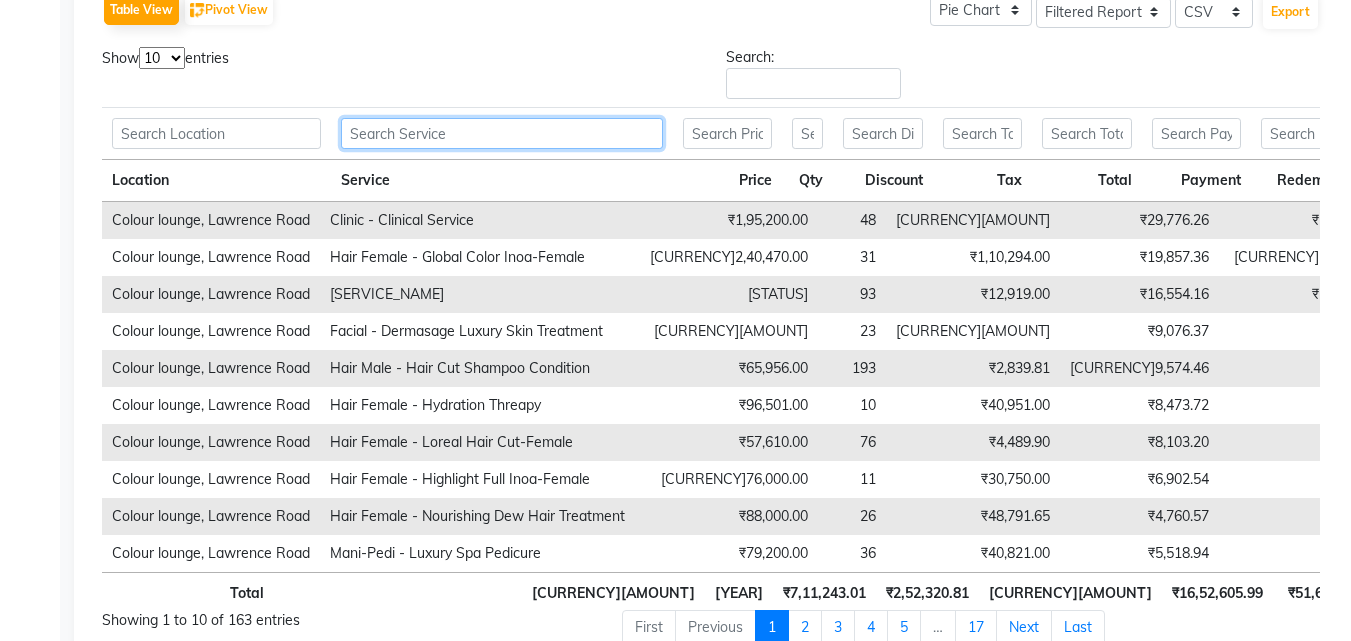 click at bounding box center [216, 133] 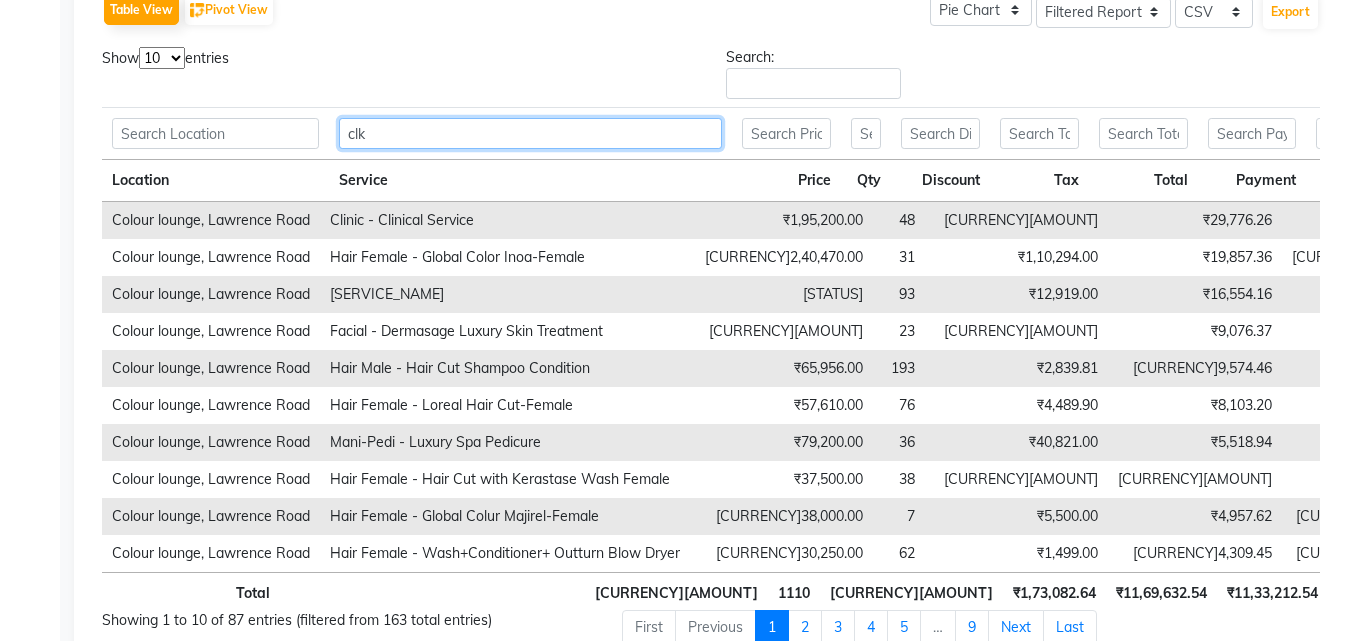 type on "clkn" 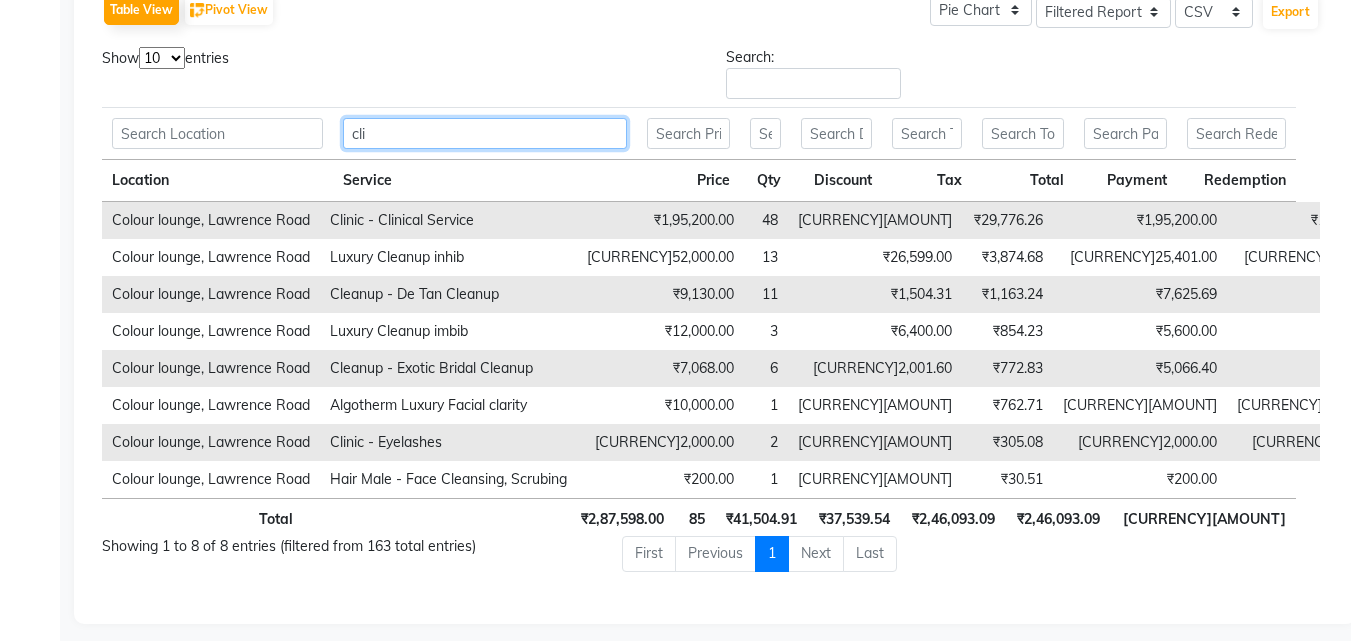 scroll, scrollTop: 848, scrollLeft: 0, axis: vertical 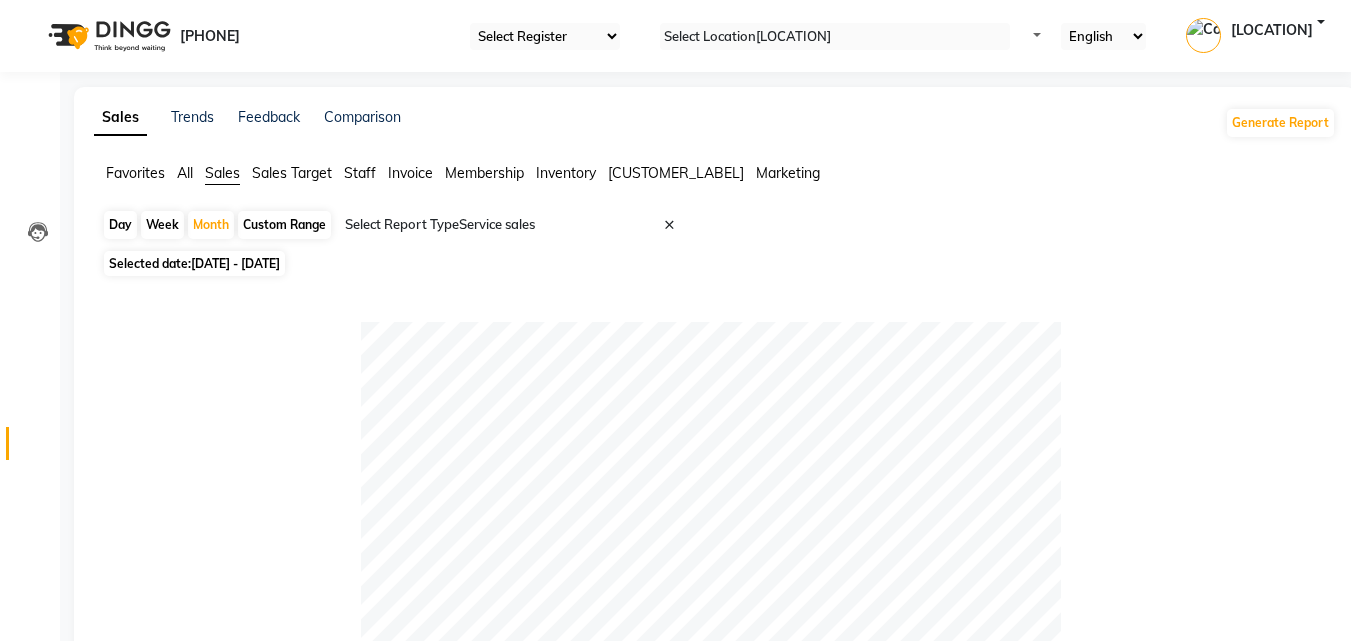 click on "Sales" at bounding box center (222, 173) 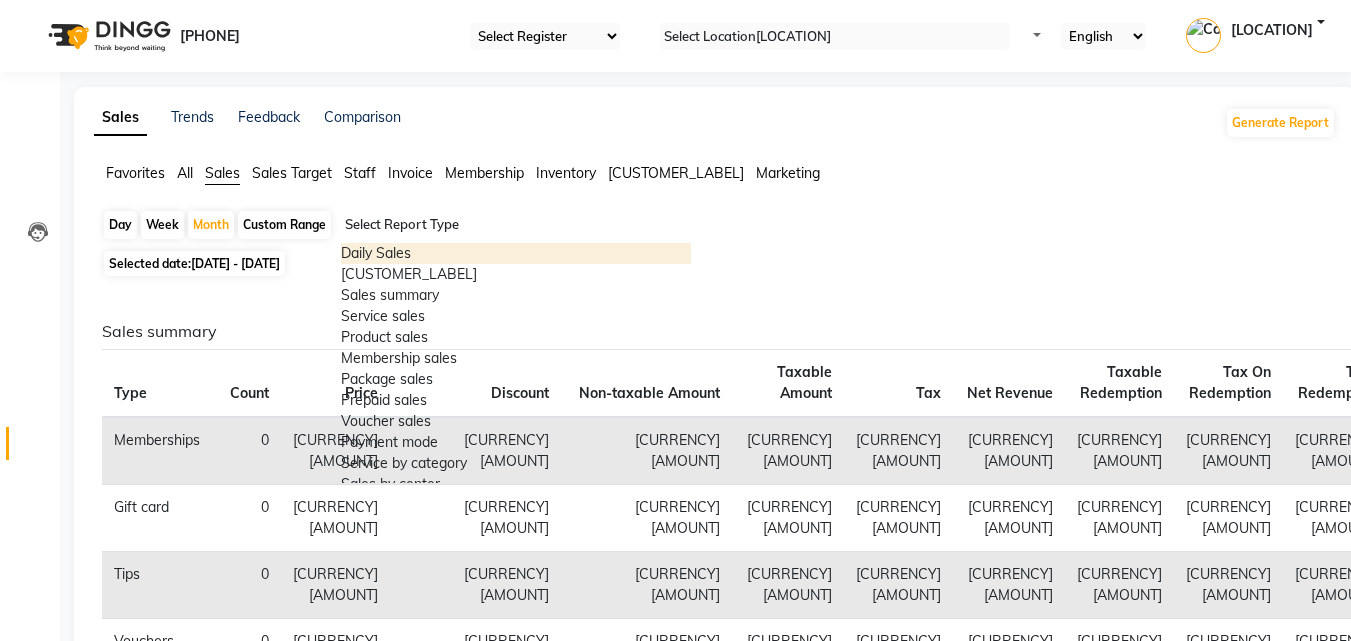 click at bounding box center [516, 225] 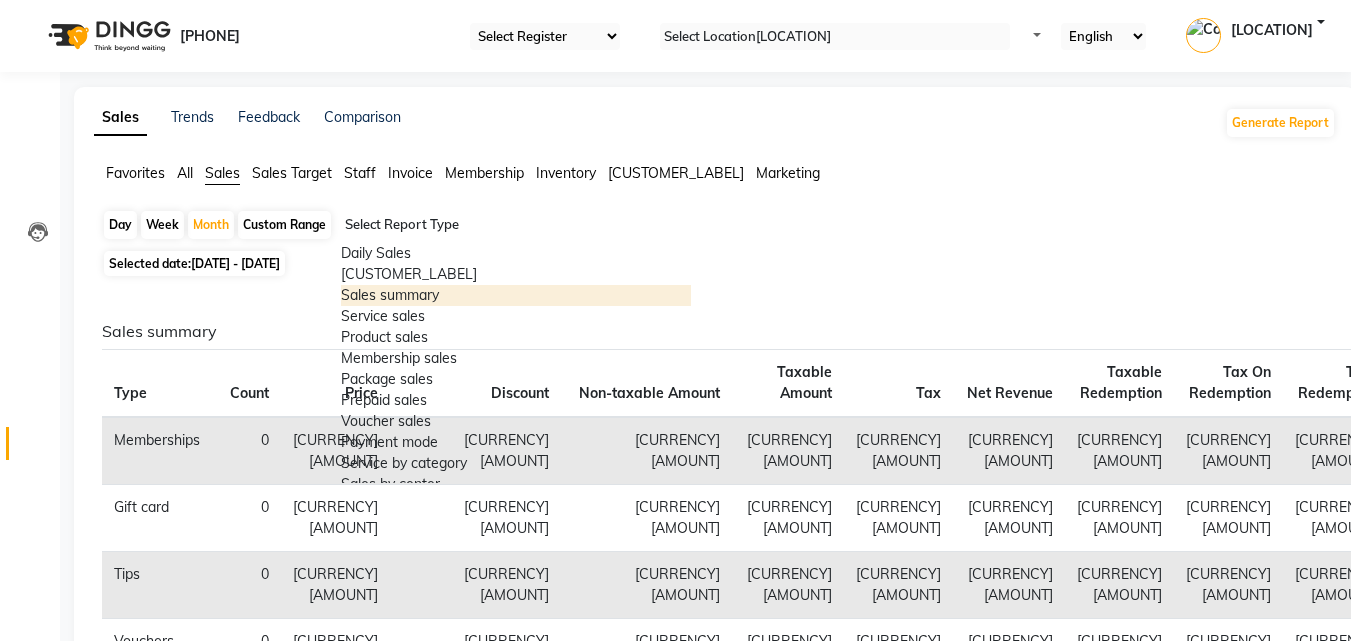 click on "Sales summary" at bounding box center (516, 295) 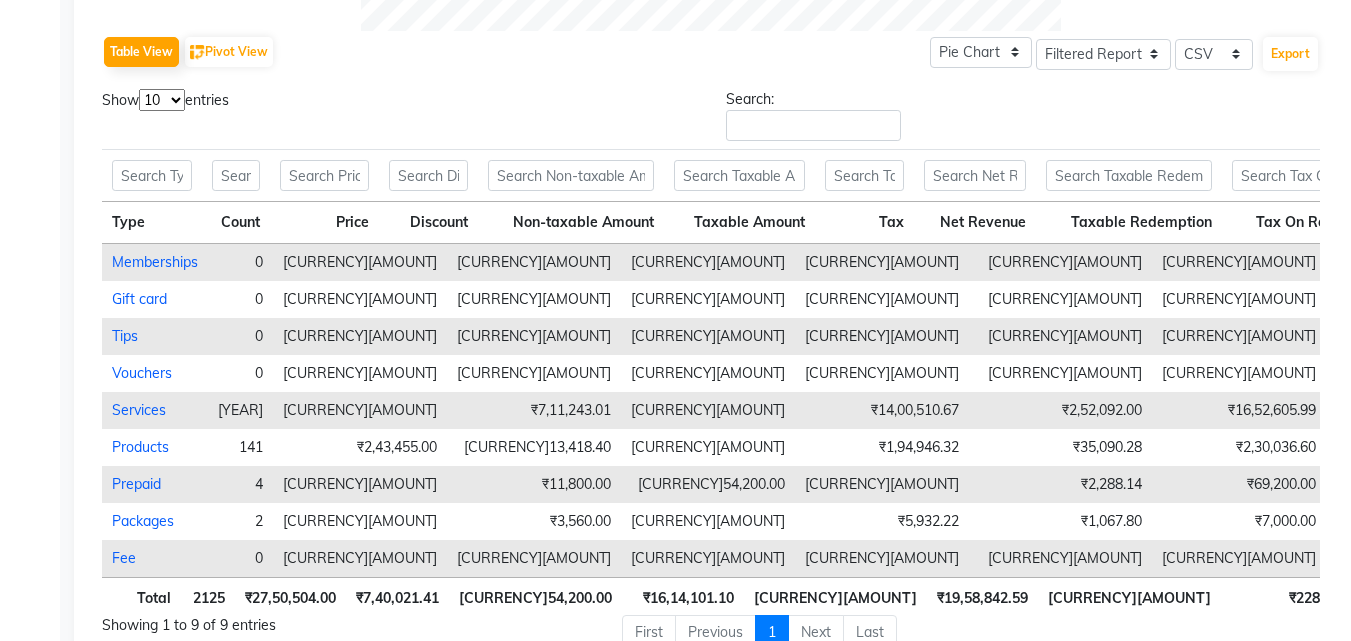 scroll, scrollTop: 994, scrollLeft: 0, axis: vertical 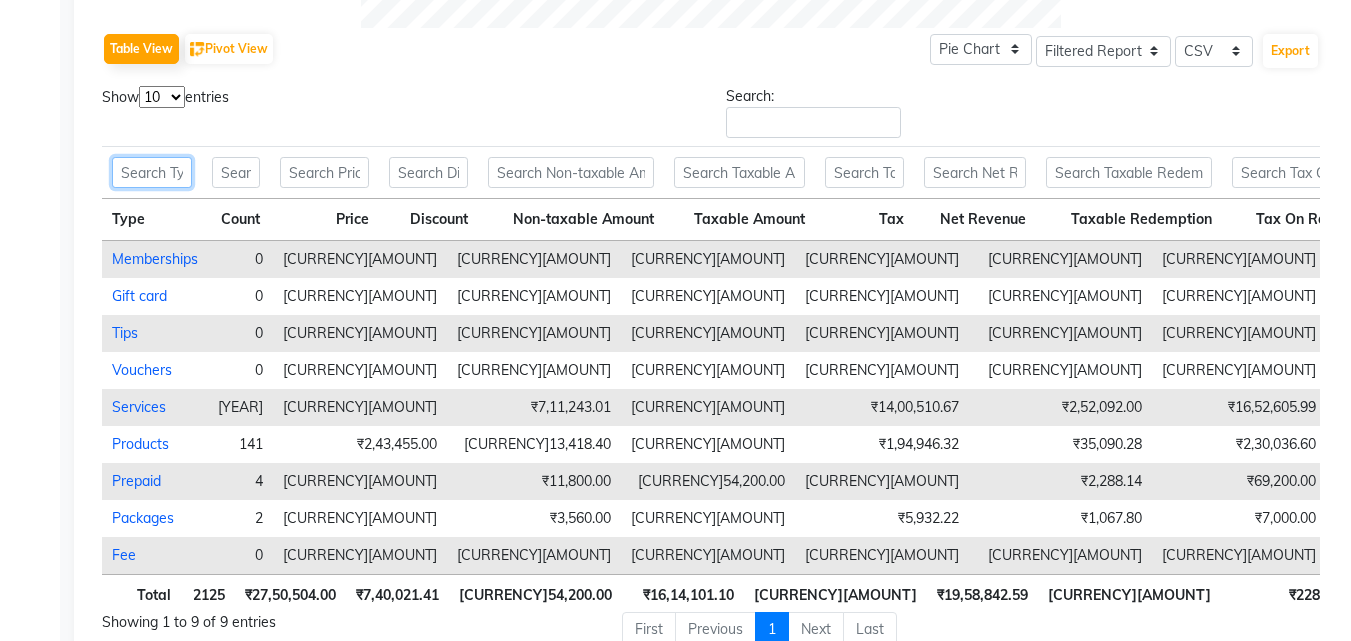 click at bounding box center [152, 172] 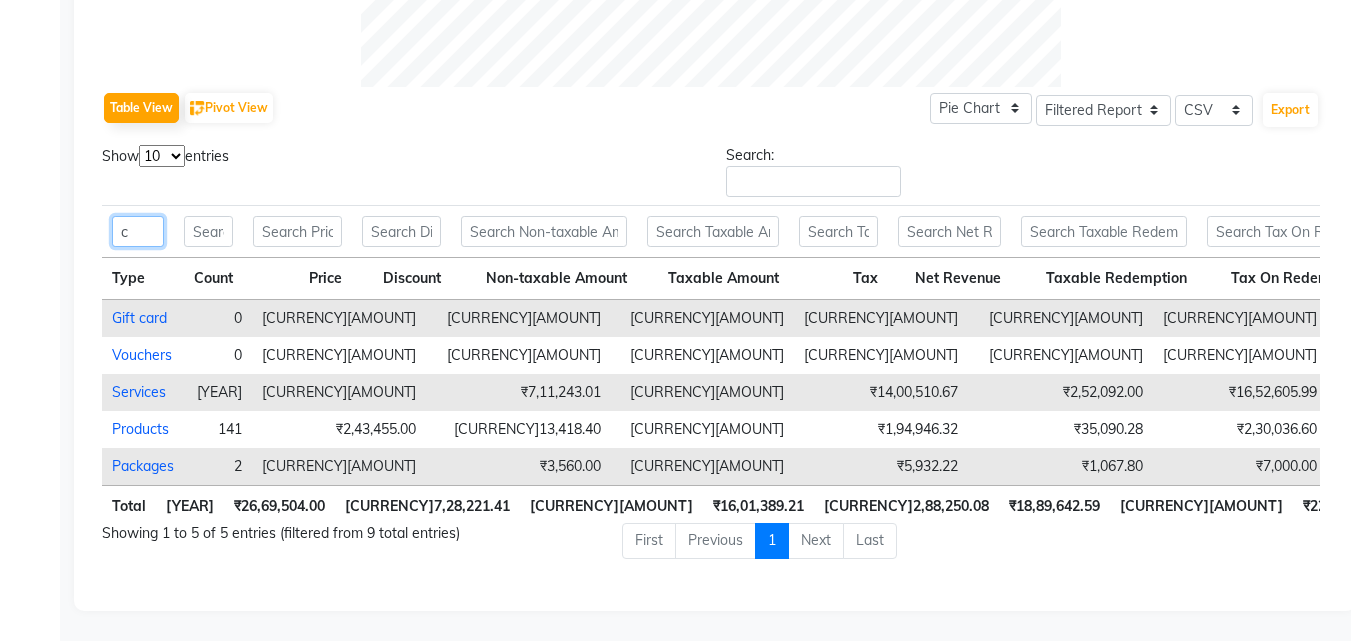 type on "cl" 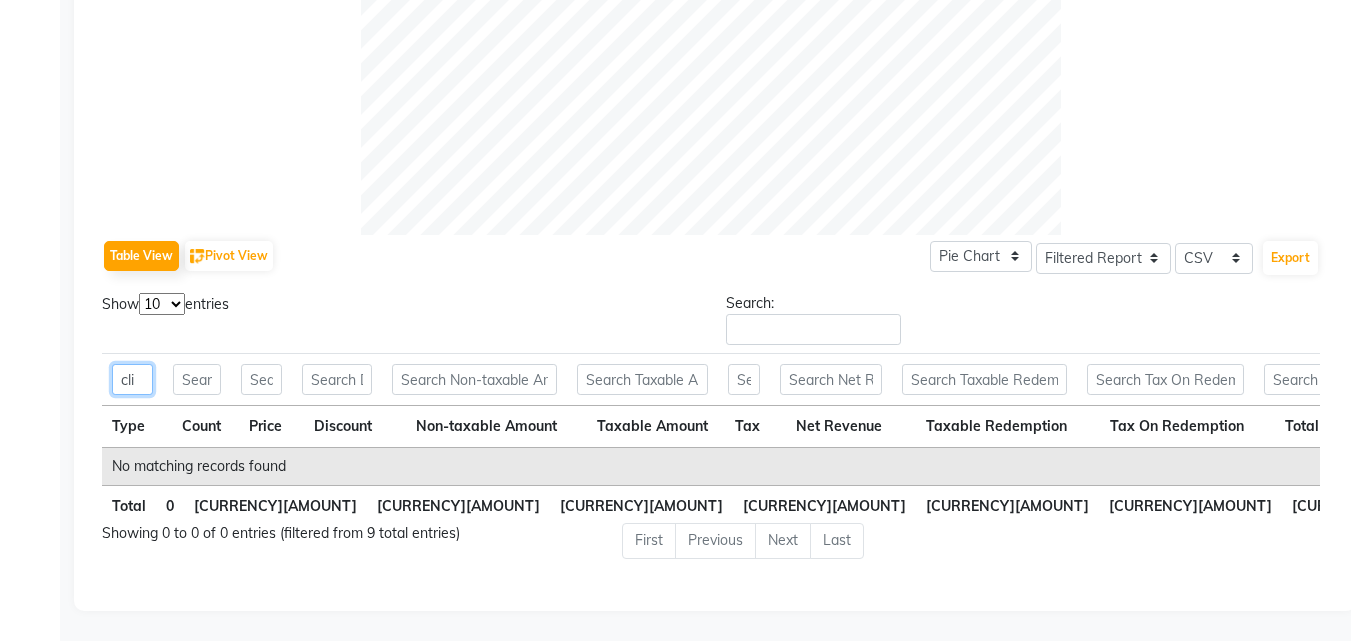 scroll, scrollTop: 826, scrollLeft: 0, axis: vertical 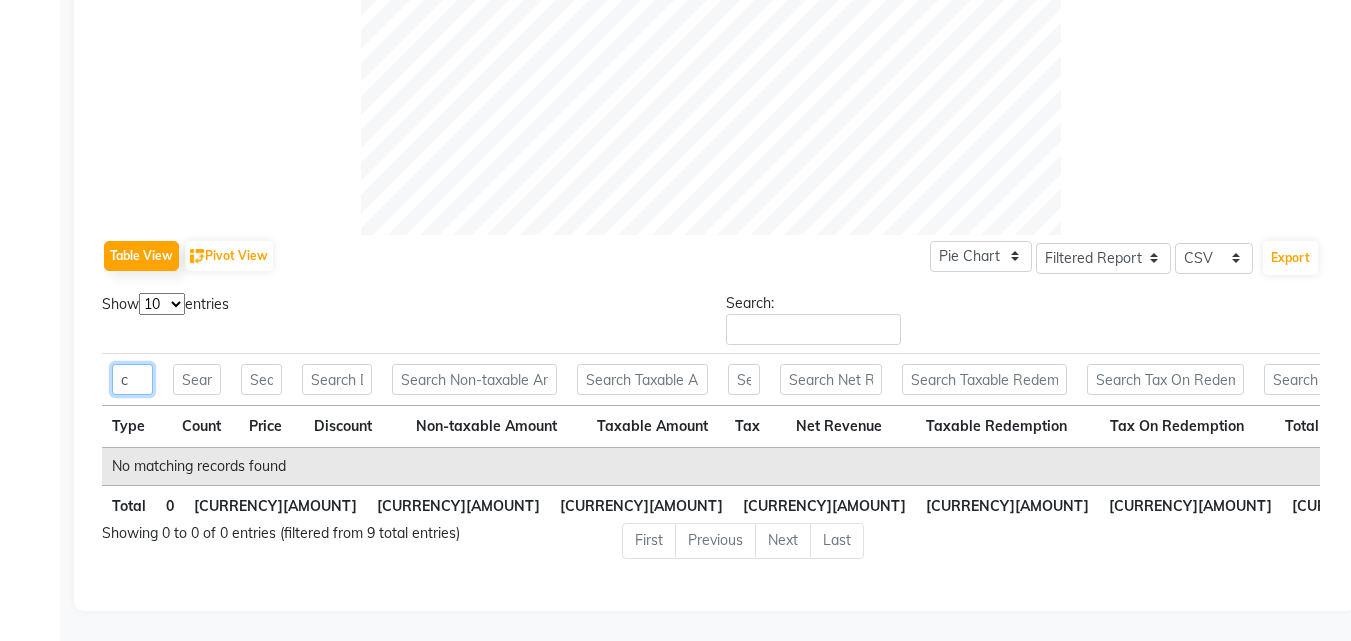 type 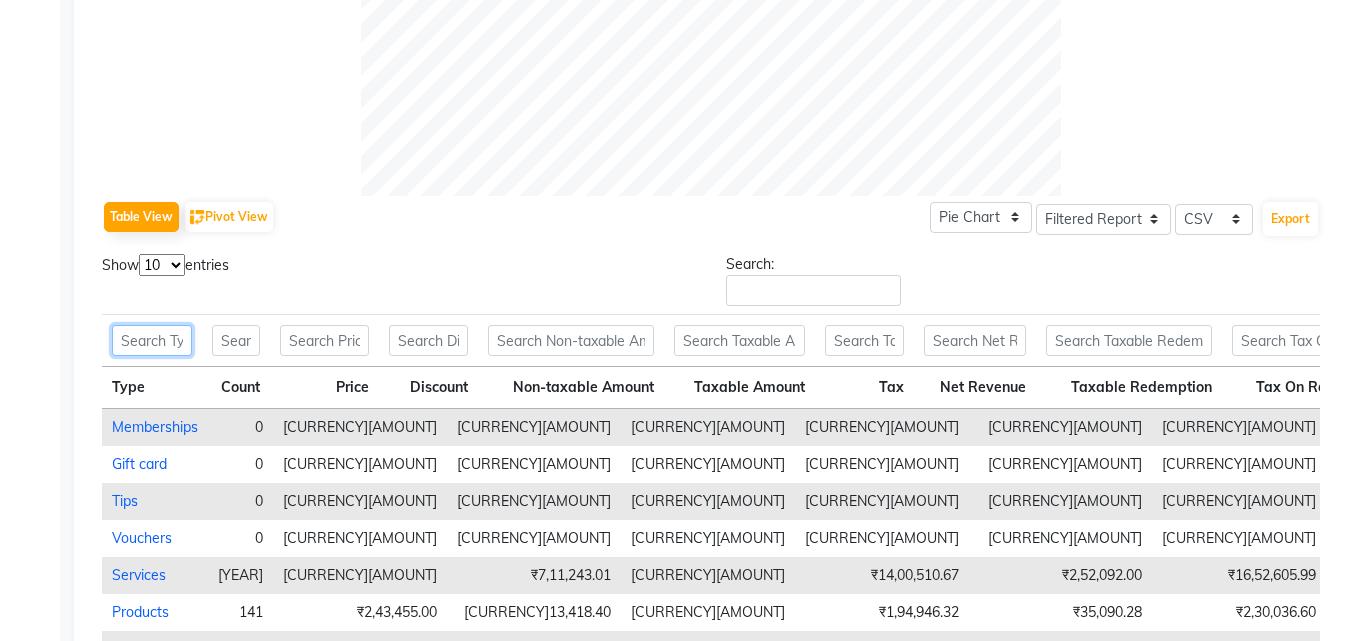 scroll, scrollTop: 994, scrollLeft: 0, axis: vertical 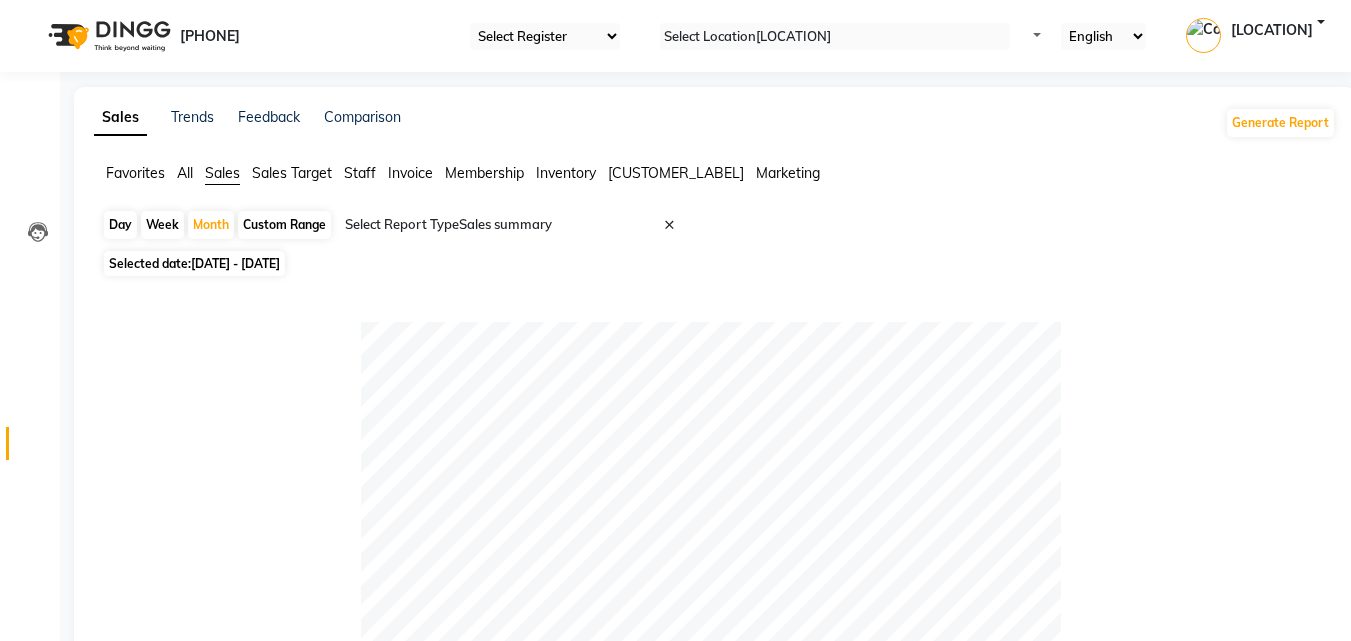 click at bounding box center [516, 225] 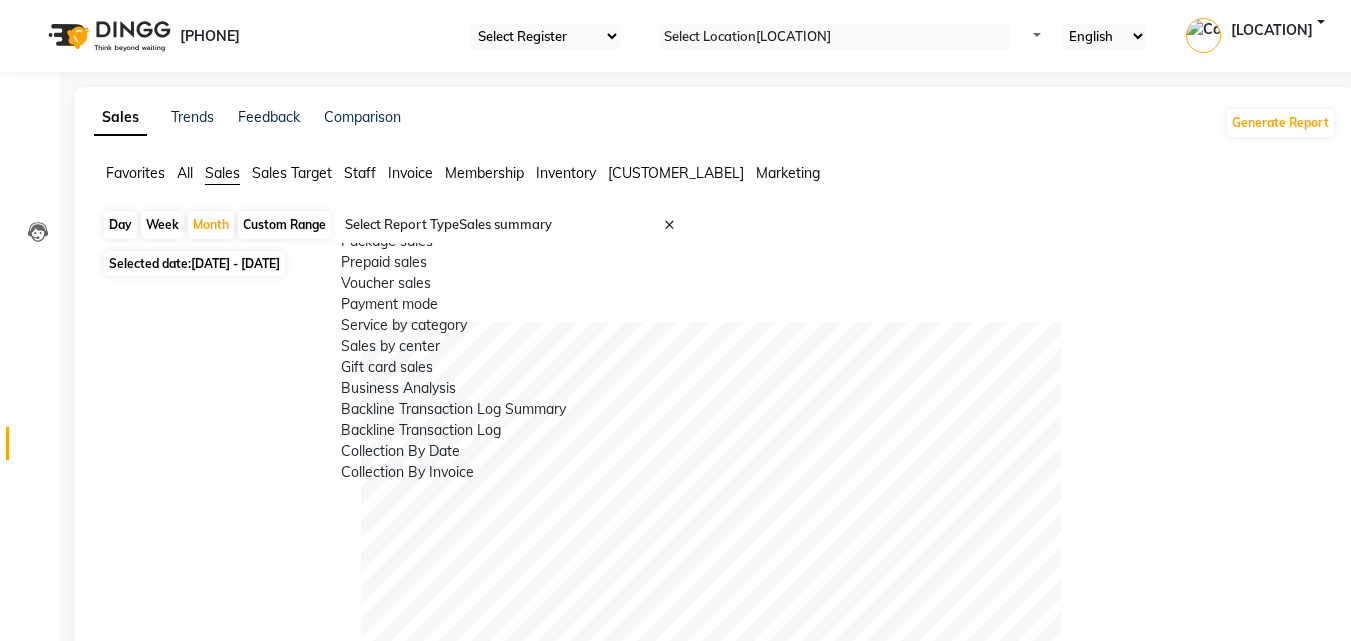 scroll, scrollTop: 320, scrollLeft: 0, axis: vertical 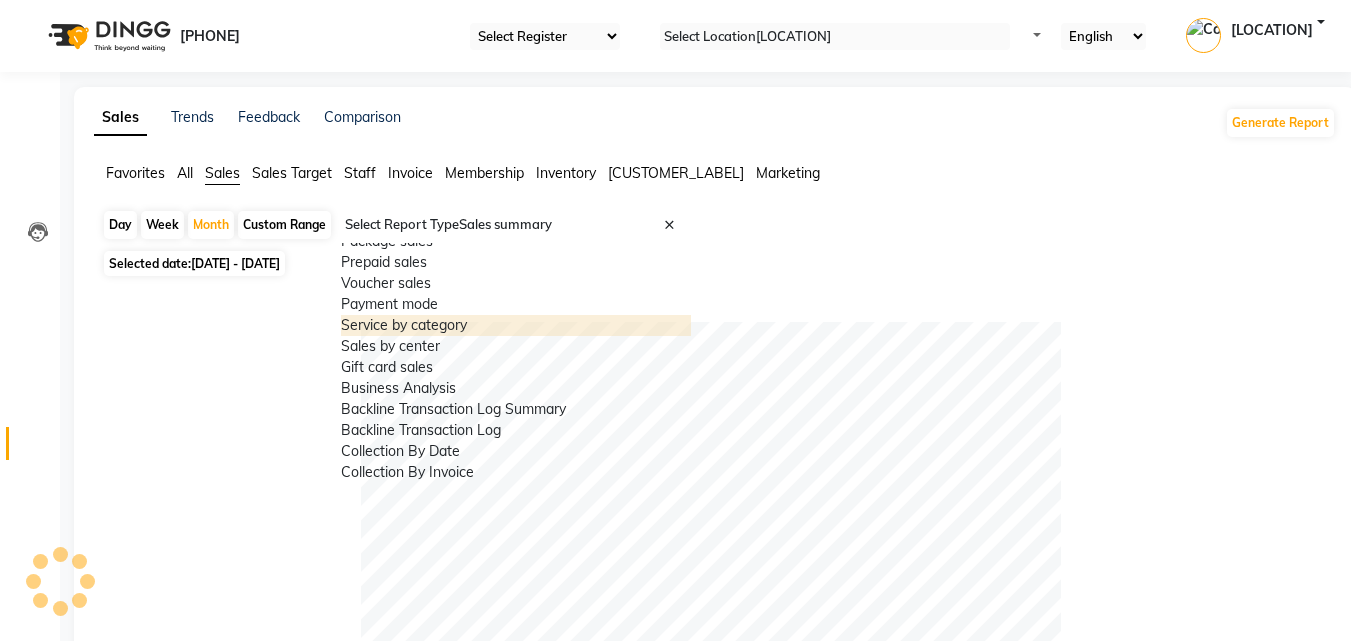 click on "Service by category" at bounding box center [516, 325] 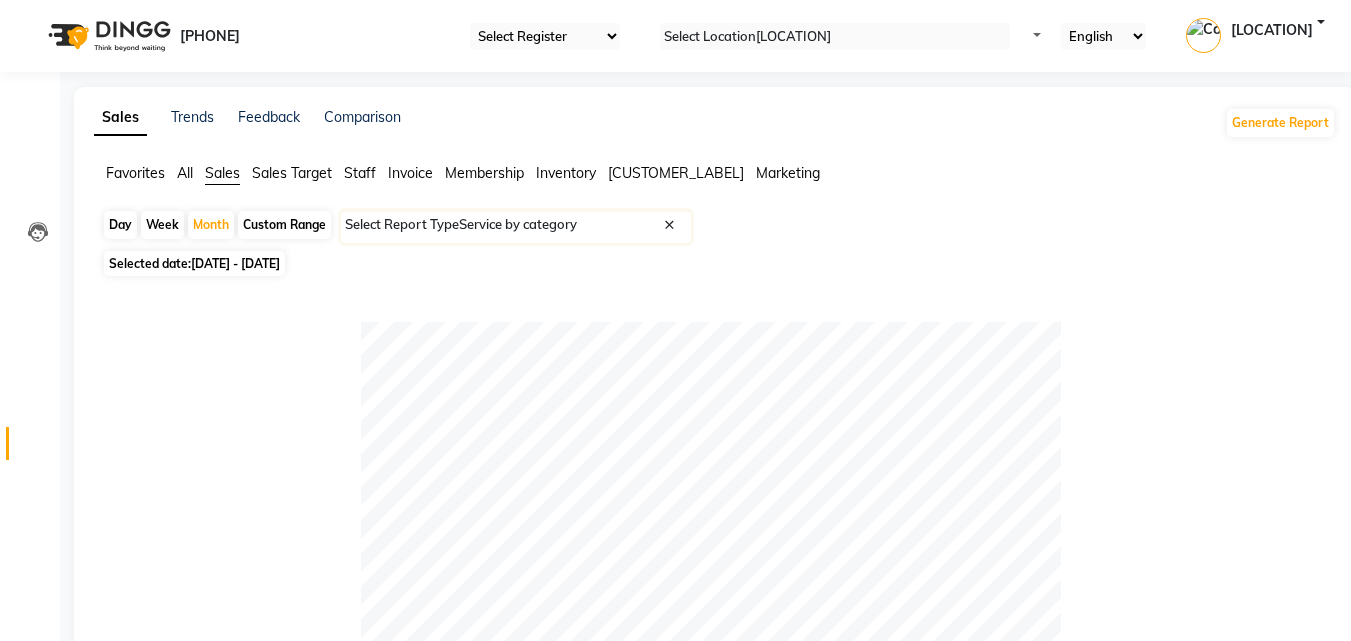 scroll, scrollTop: 896, scrollLeft: 0, axis: vertical 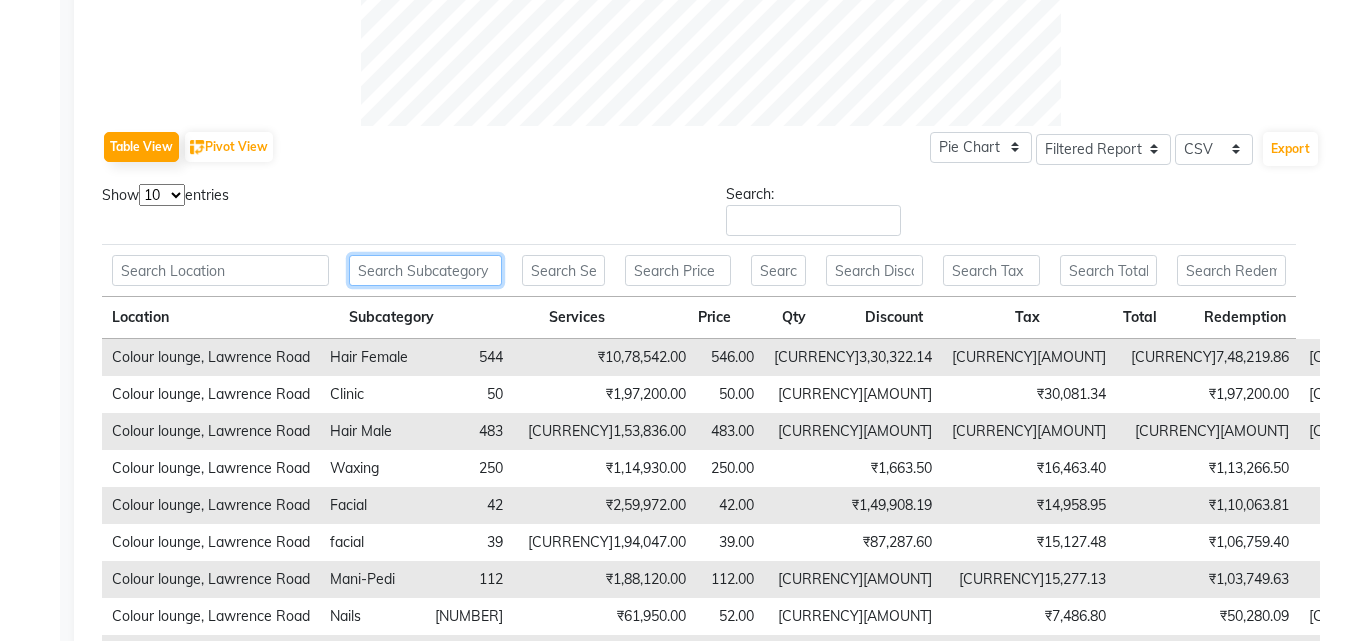 click at bounding box center (220, 270) 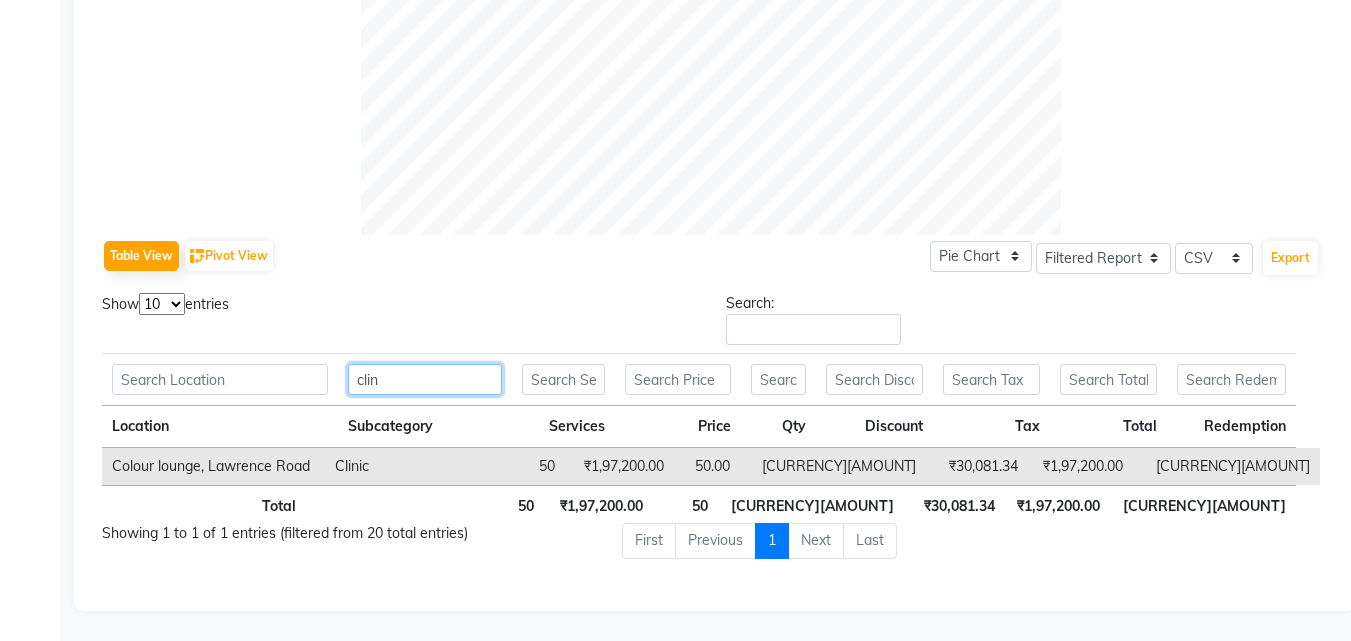 scroll, scrollTop: 811, scrollLeft: 0, axis: vertical 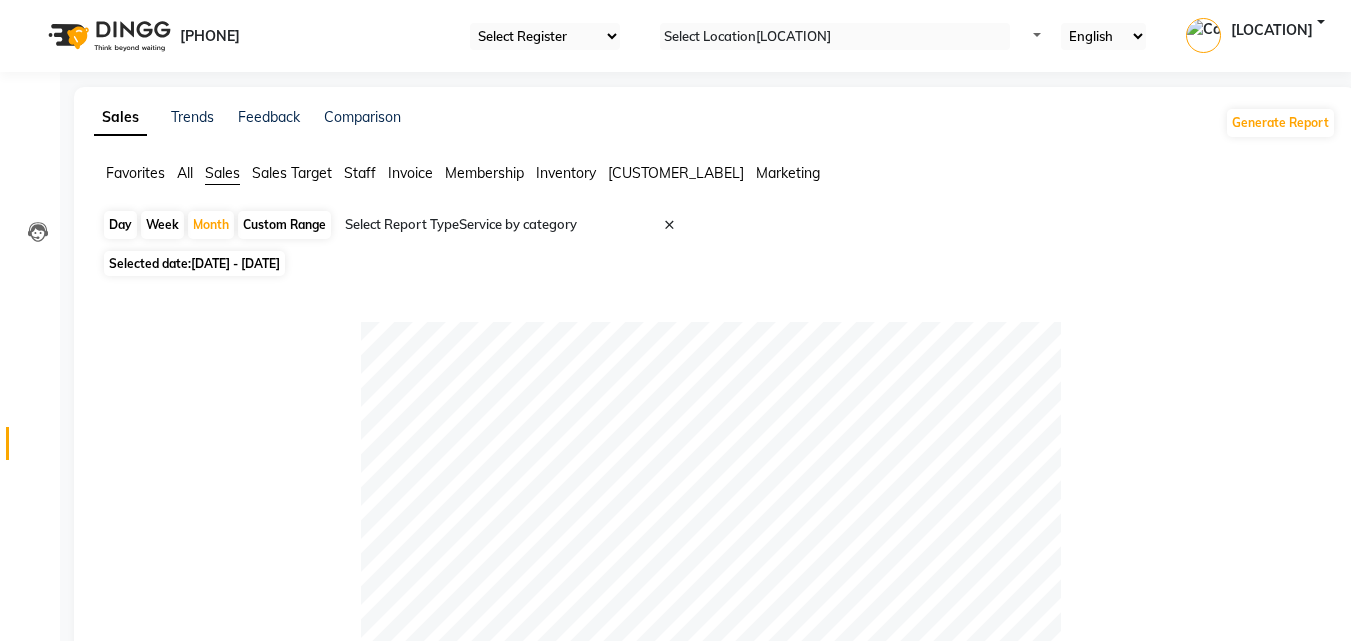 type on "clin" 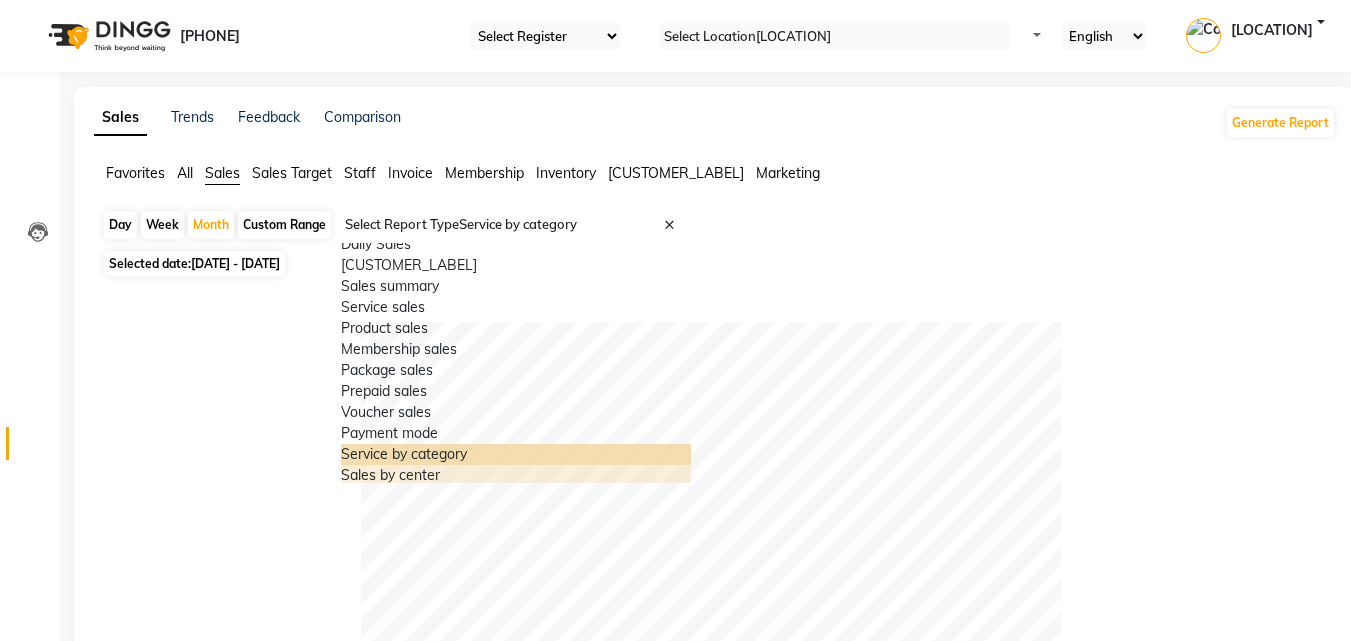 scroll, scrollTop: 0, scrollLeft: 0, axis: both 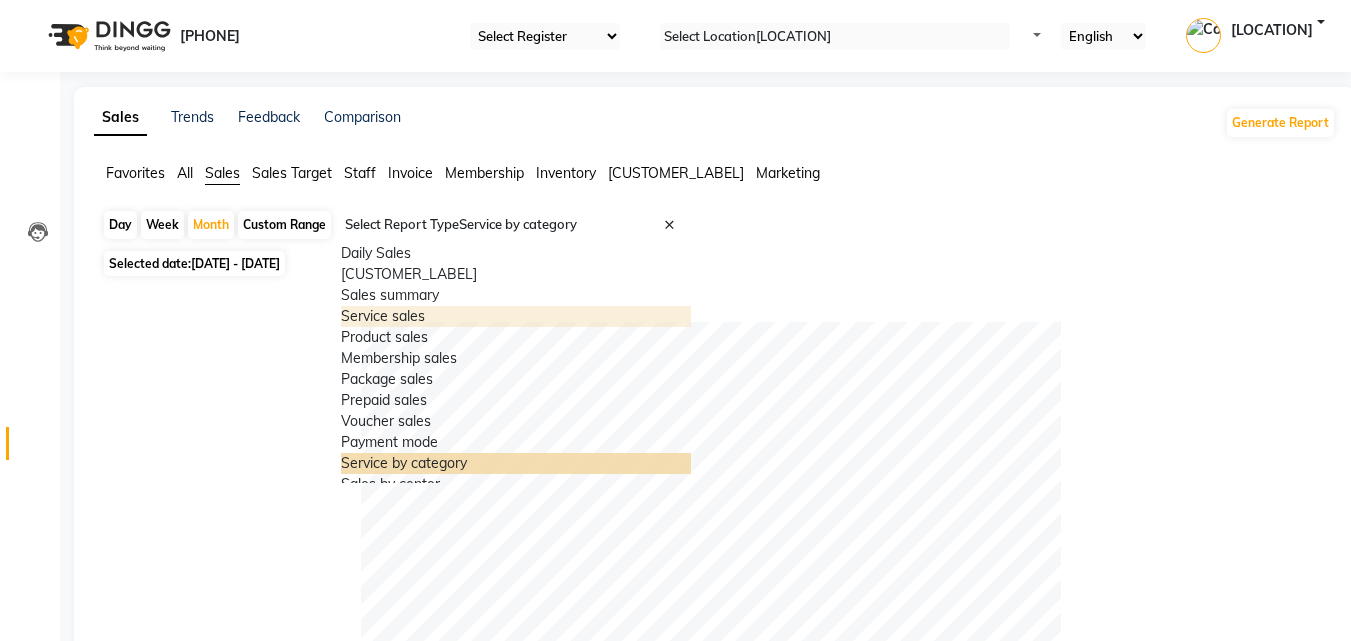 click on "Service sales" at bounding box center (516, 316) 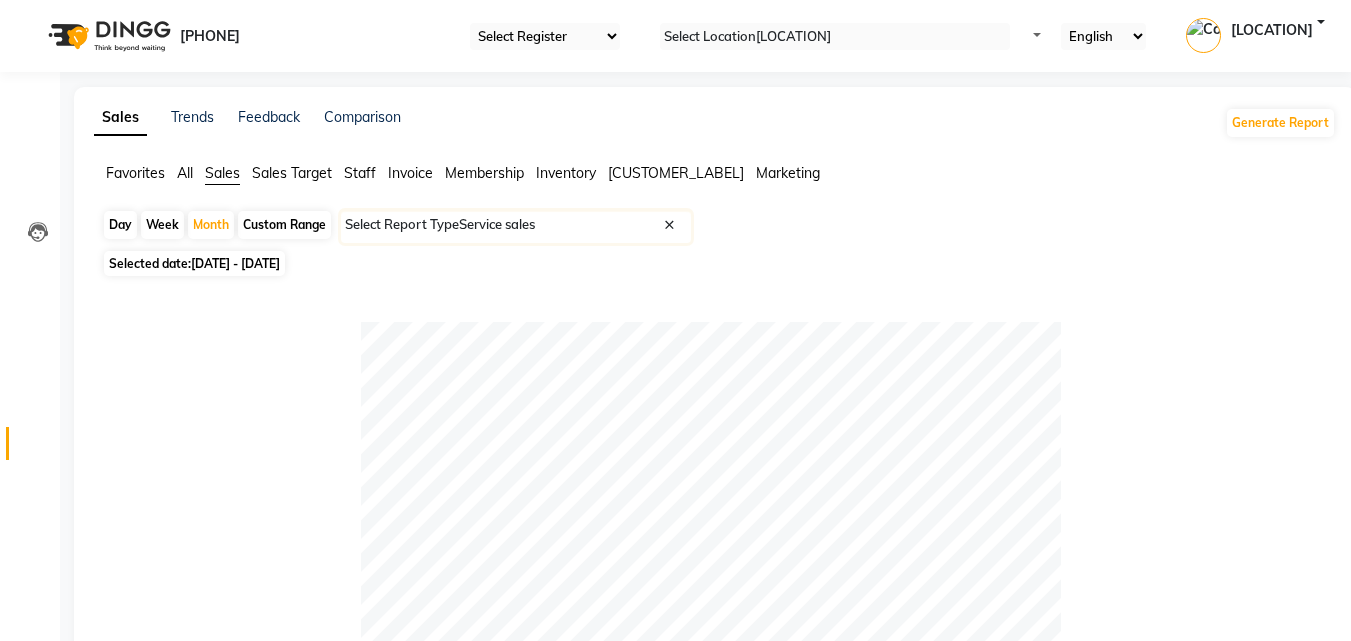 scroll, scrollTop: 865, scrollLeft: 0, axis: vertical 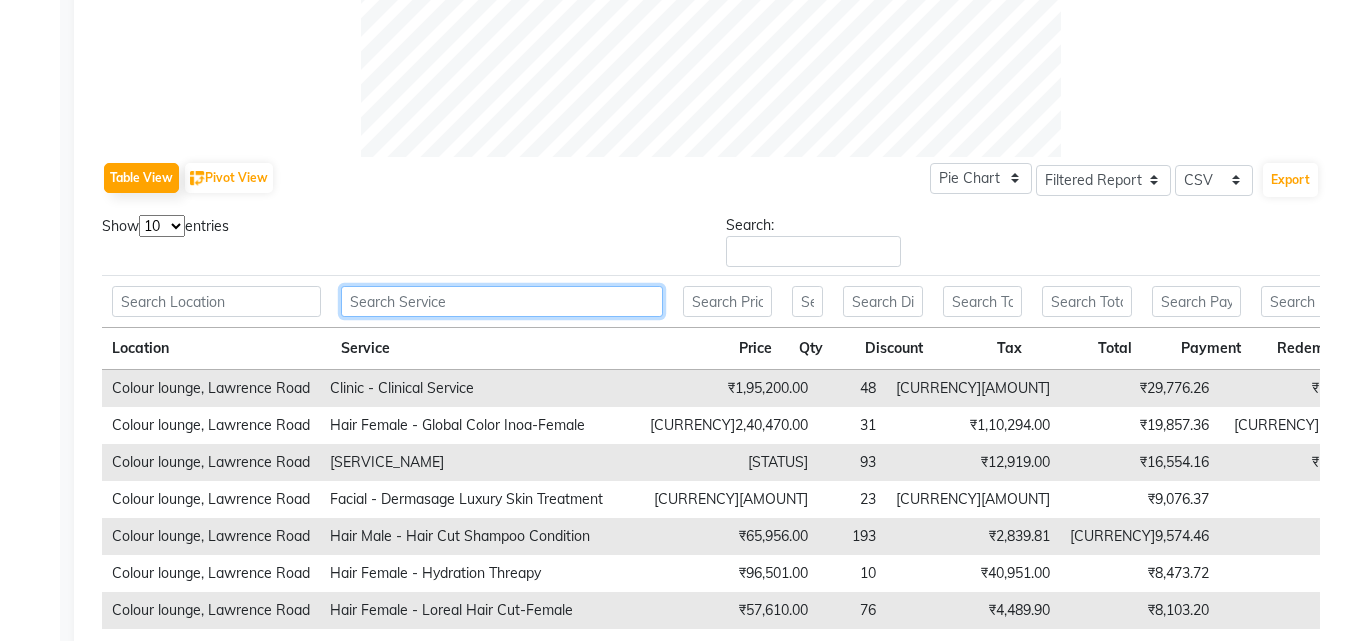 click at bounding box center [216, 301] 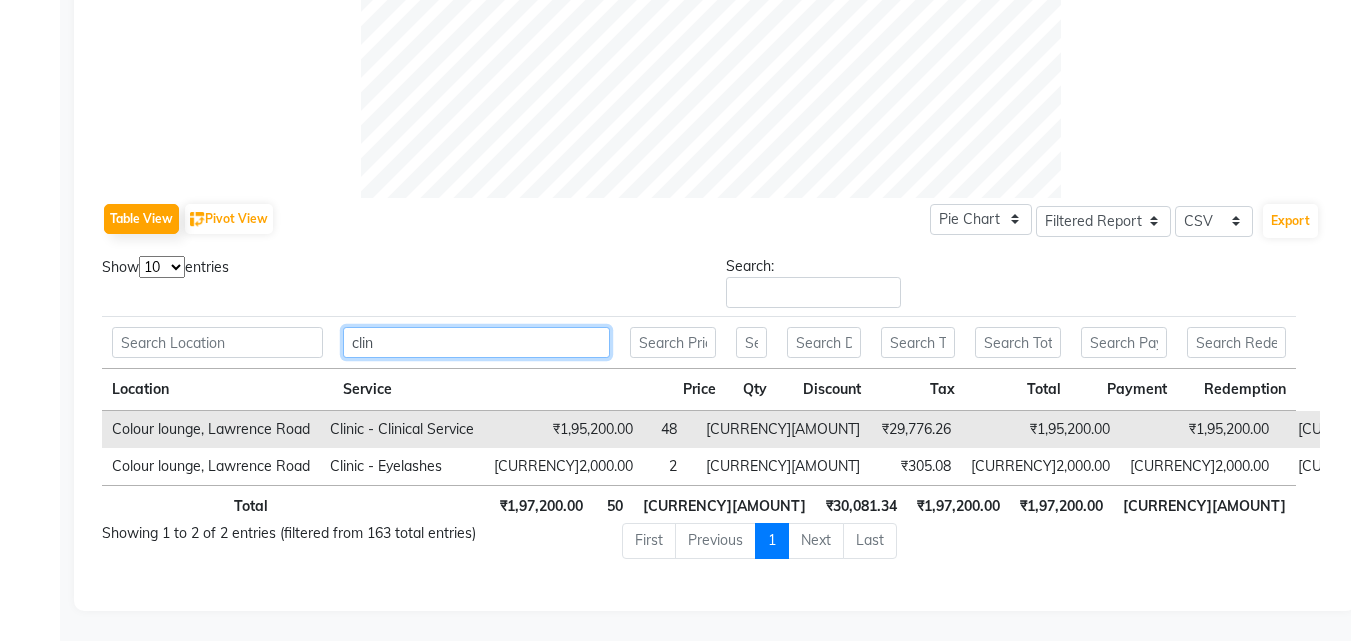 scroll, scrollTop: 848, scrollLeft: 0, axis: vertical 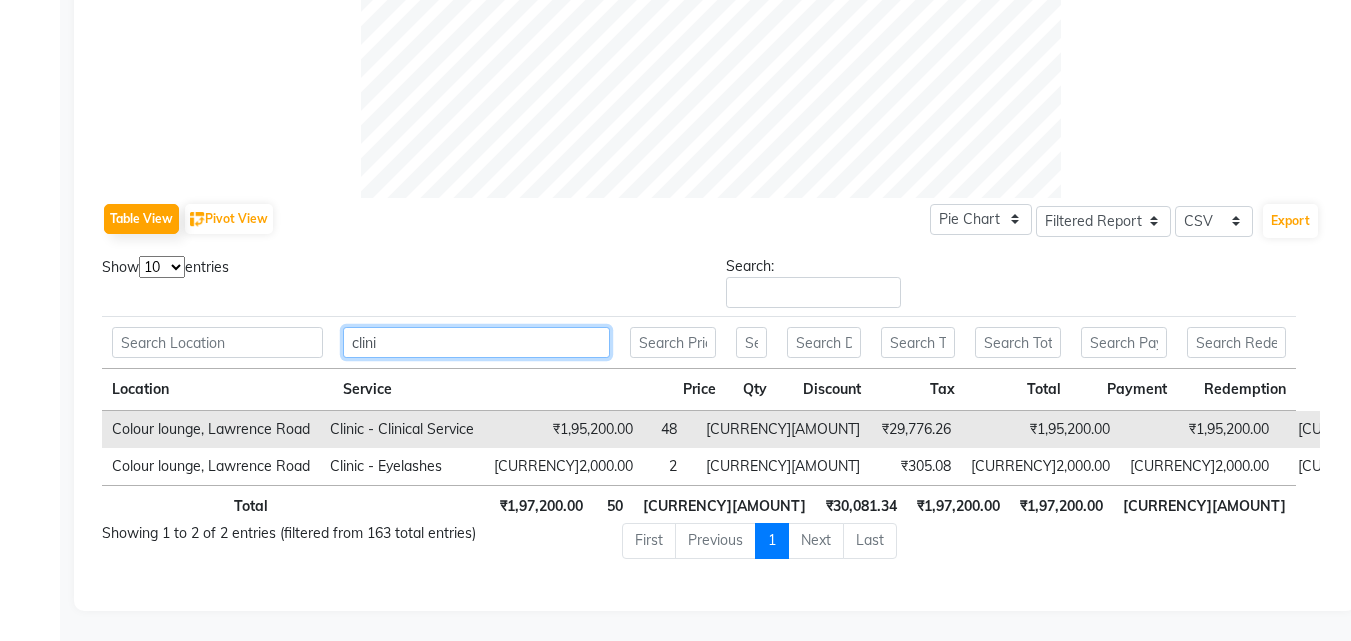 type on "clini" 